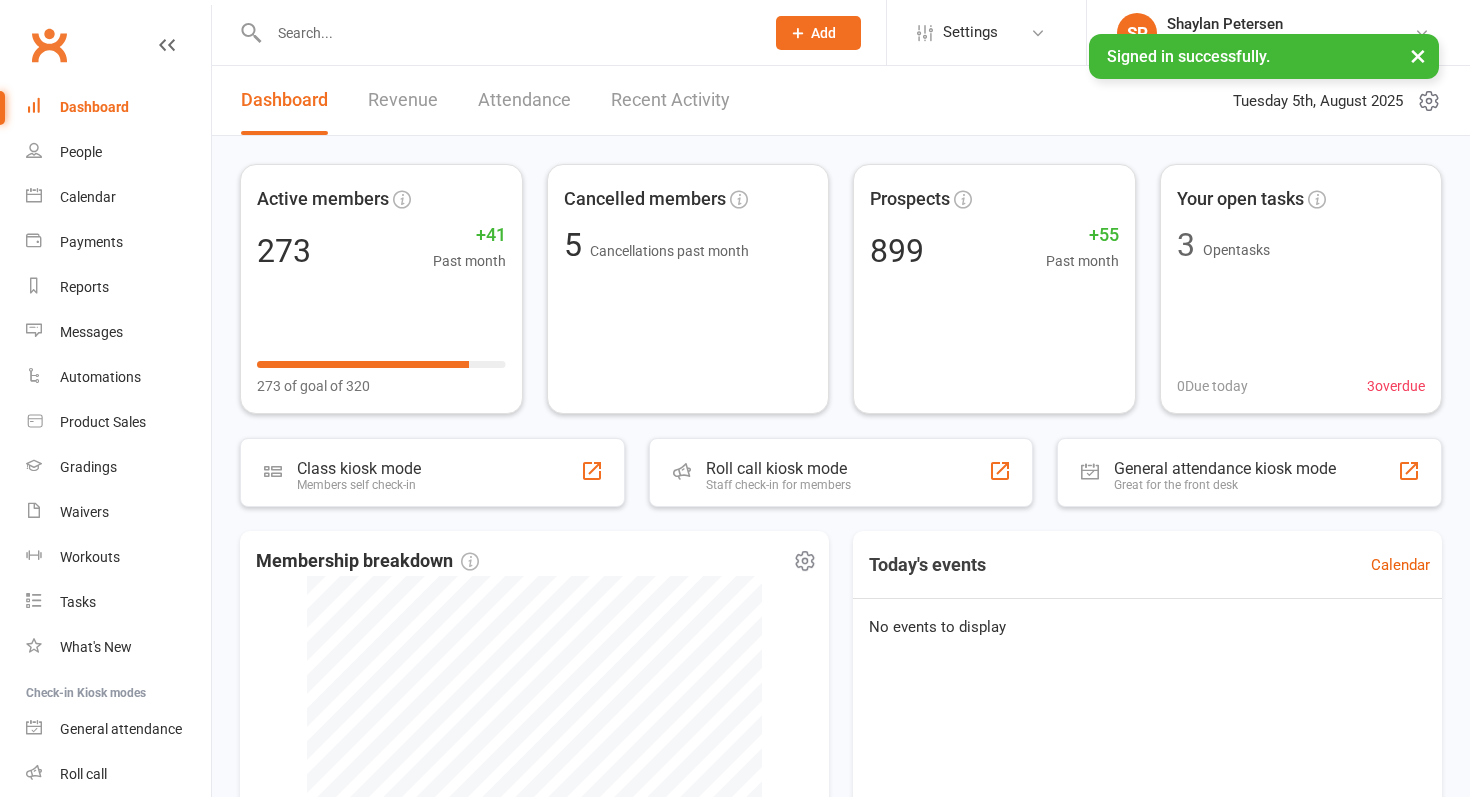 scroll, scrollTop: 0, scrollLeft: 0, axis: both 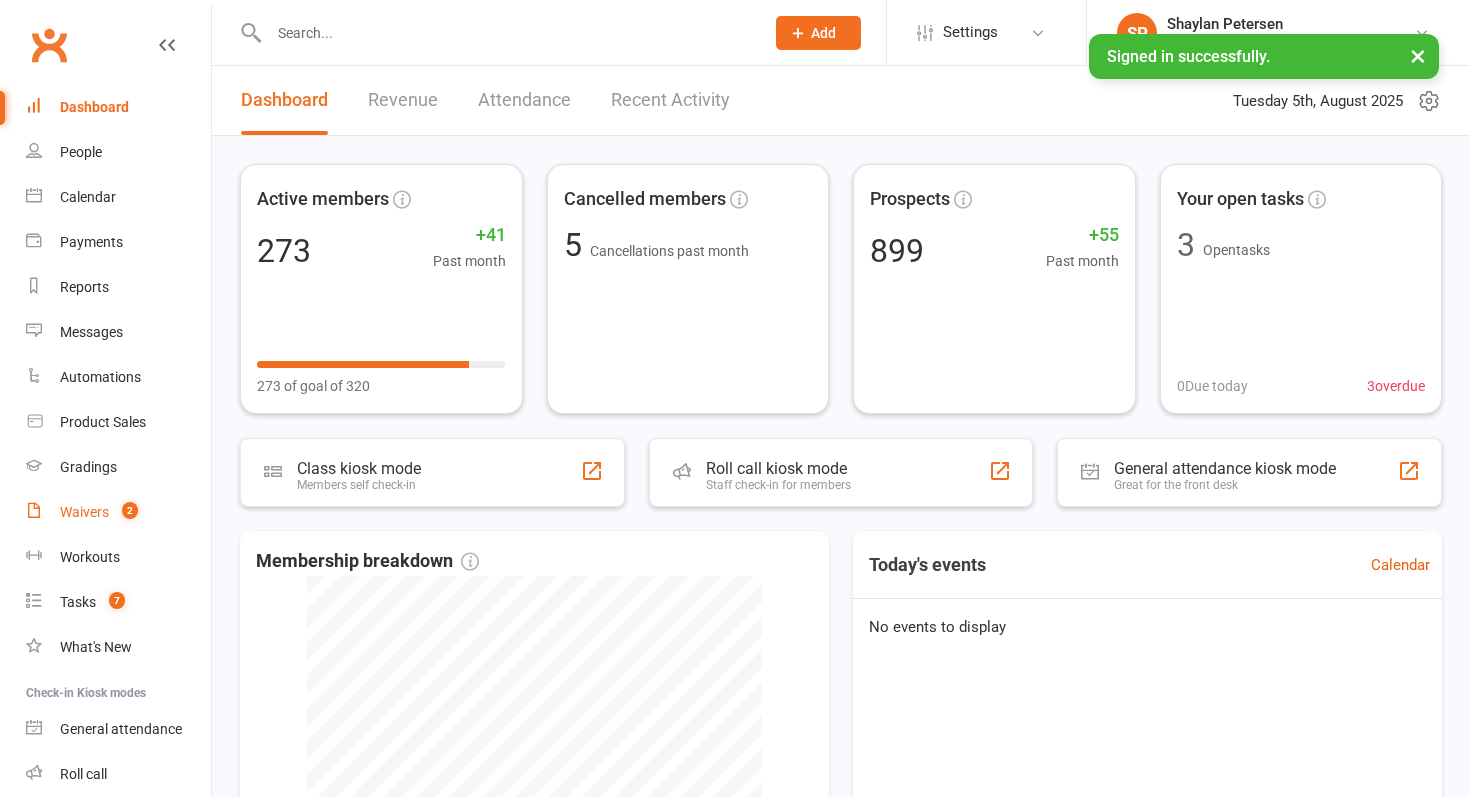 click on "2" at bounding box center [125, 512] 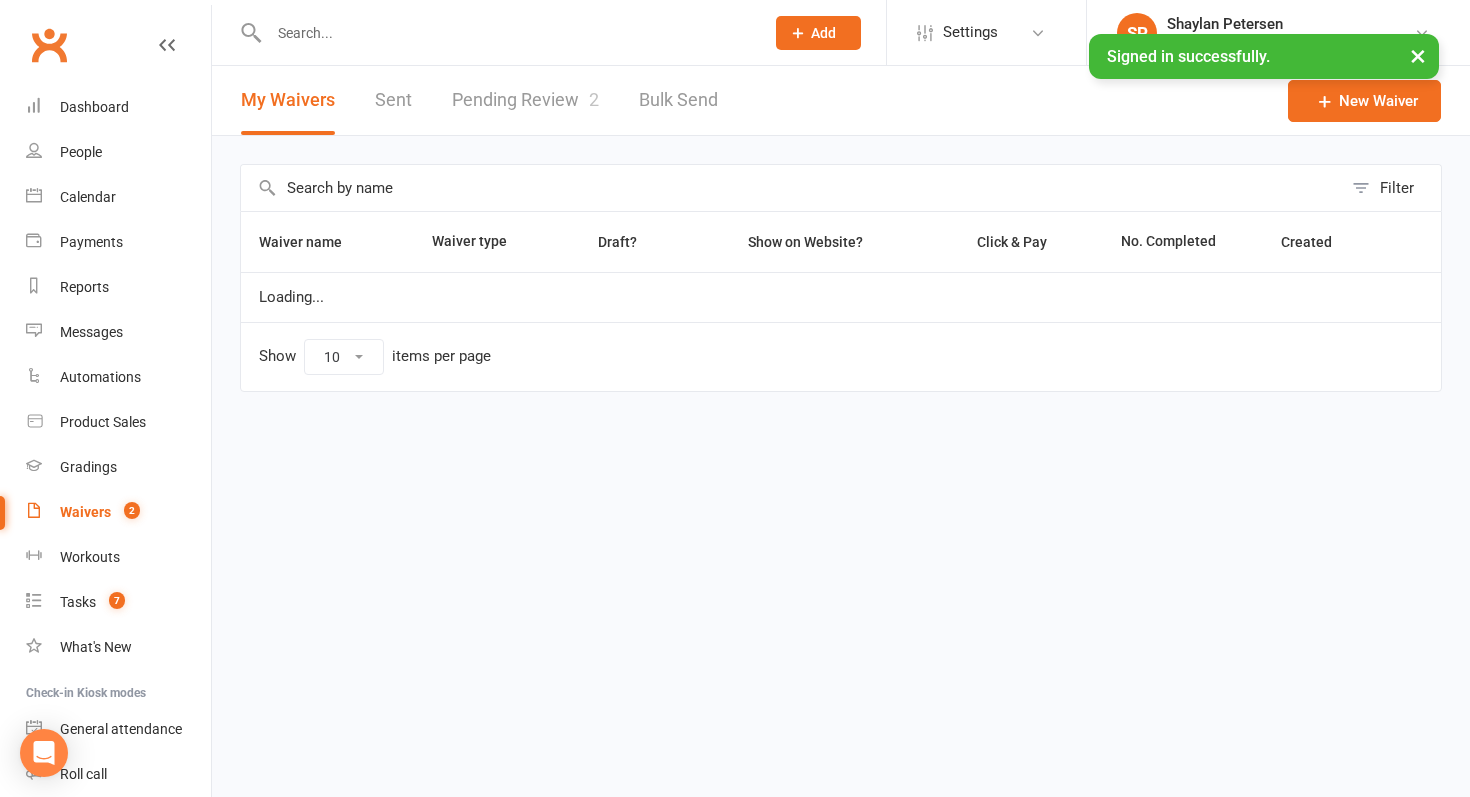 click on "Pending Review 2" at bounding box center [525, 100] 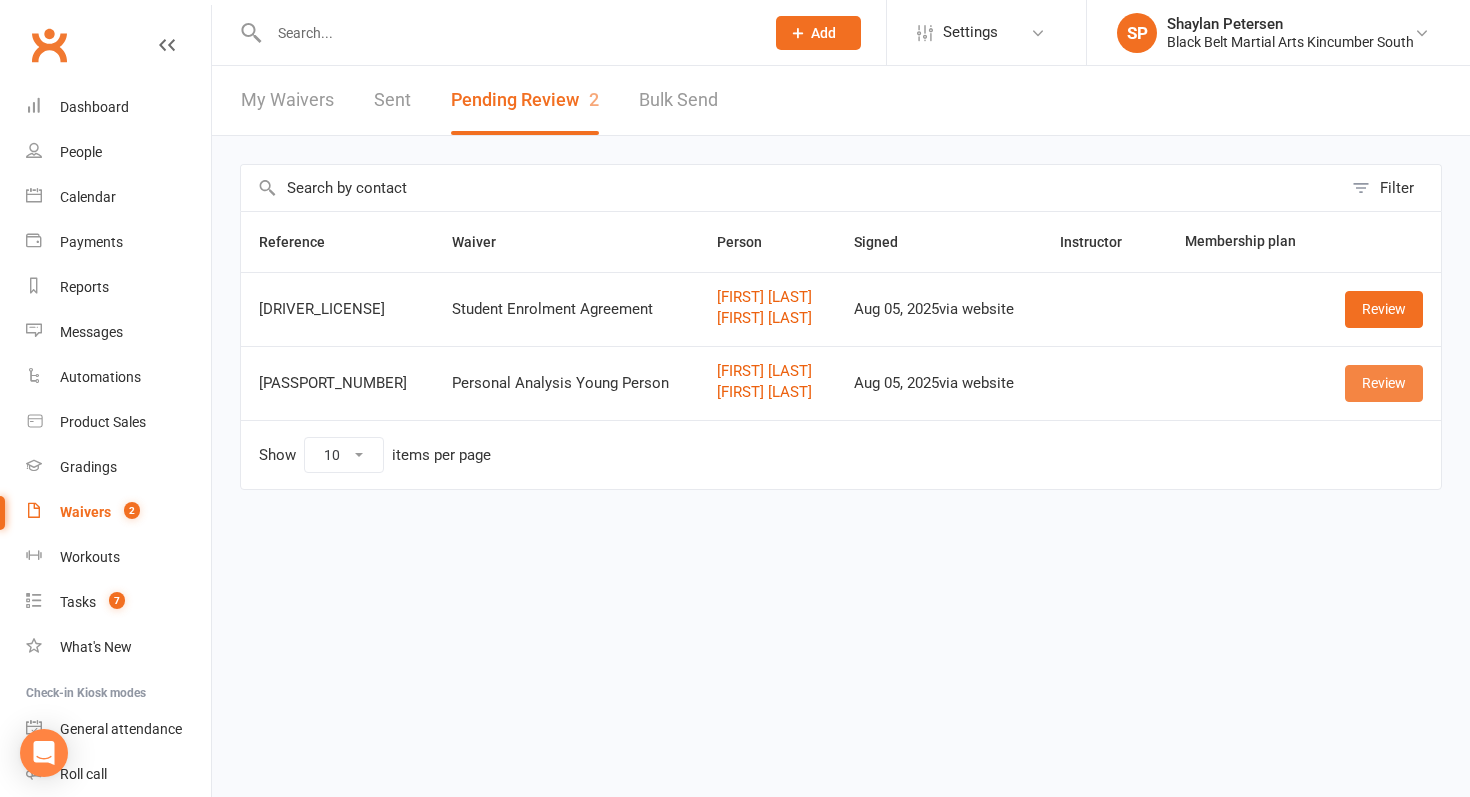 click on "Review" at bounding box center [1384, 383] 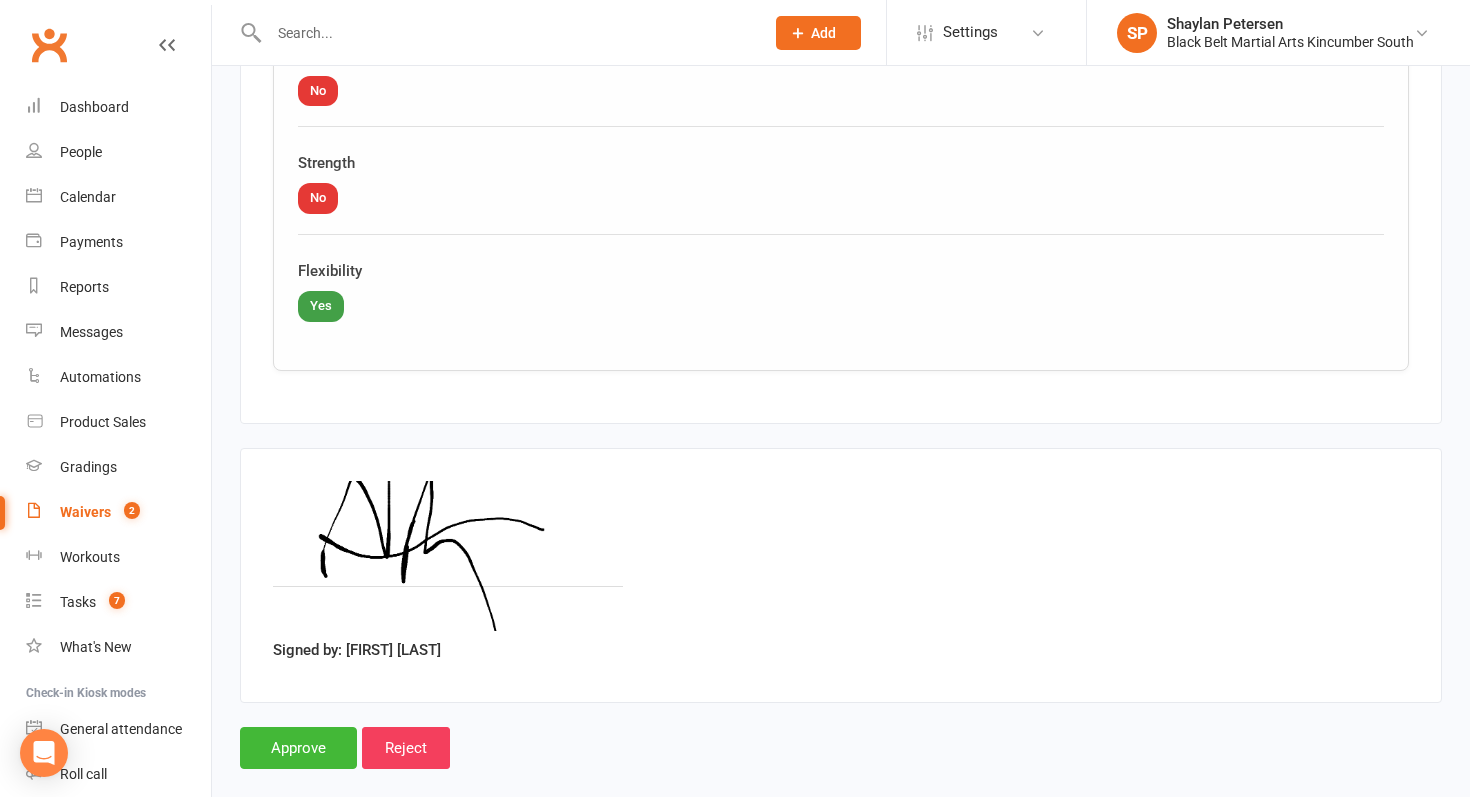 scroll, scrollTop: 4834, scrollLeft: 0, axis: vertical 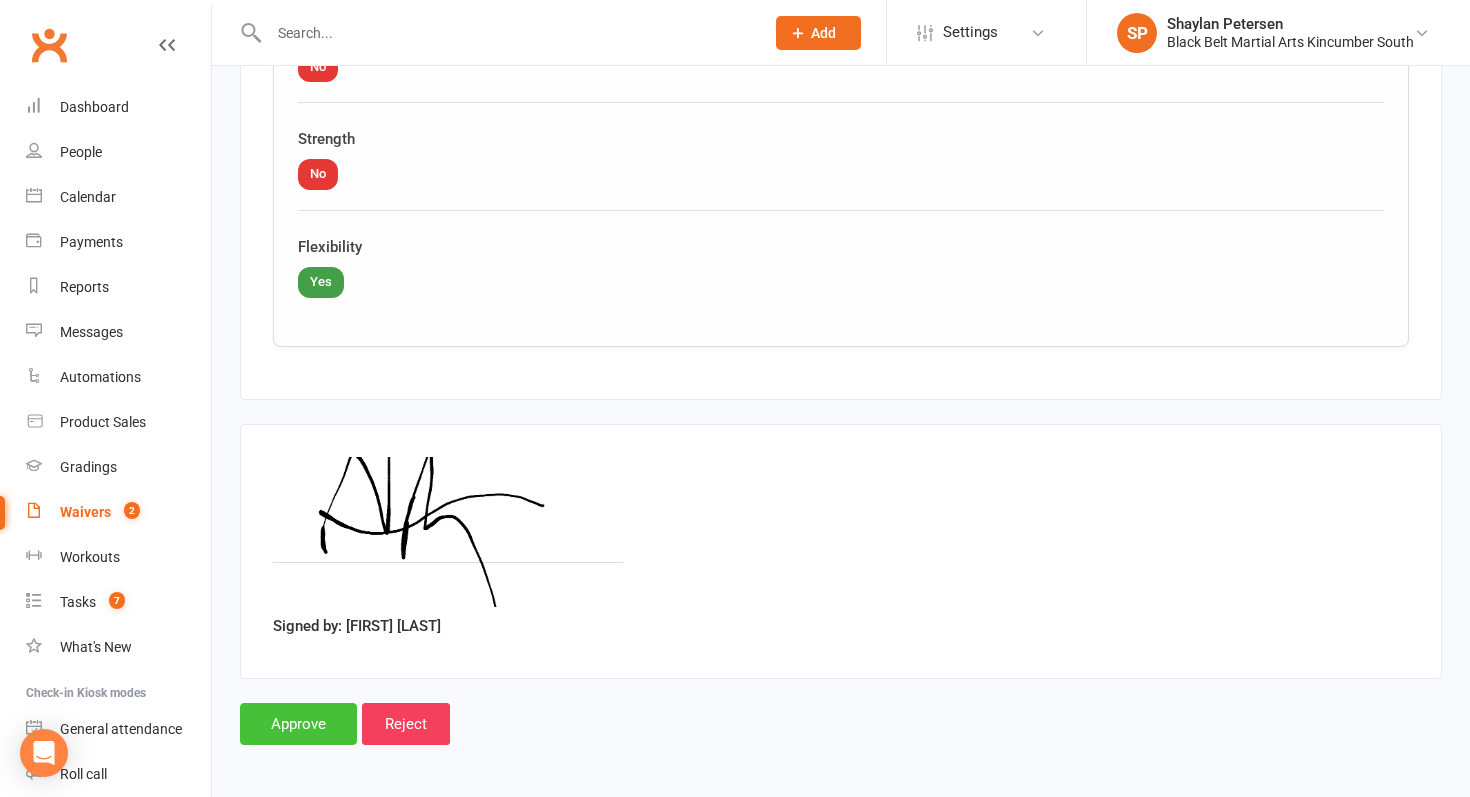 click on "Approve" at bounding box center (298, 724) 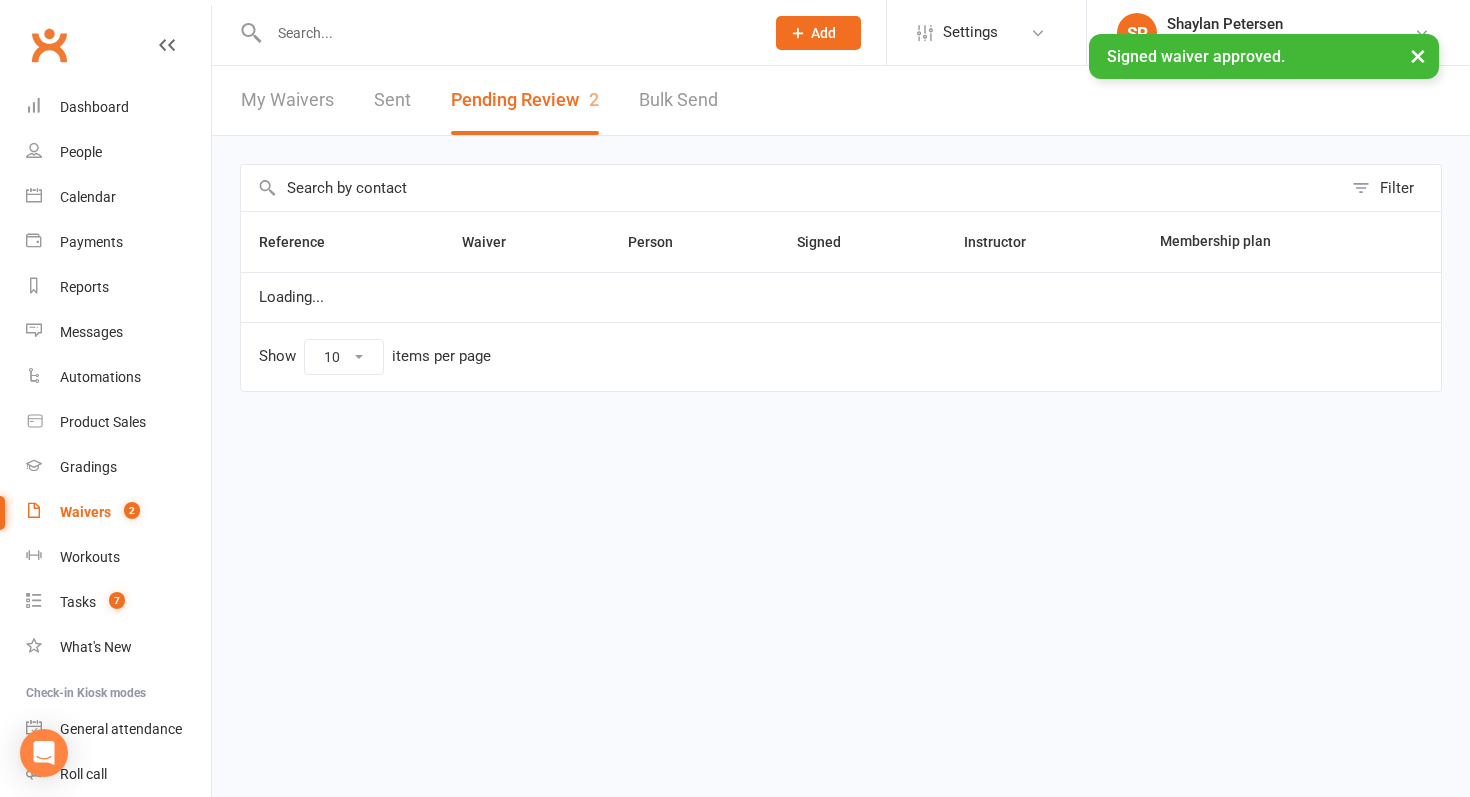 scroll, scrollTop: 0, scrollLeft: 0, axis: both 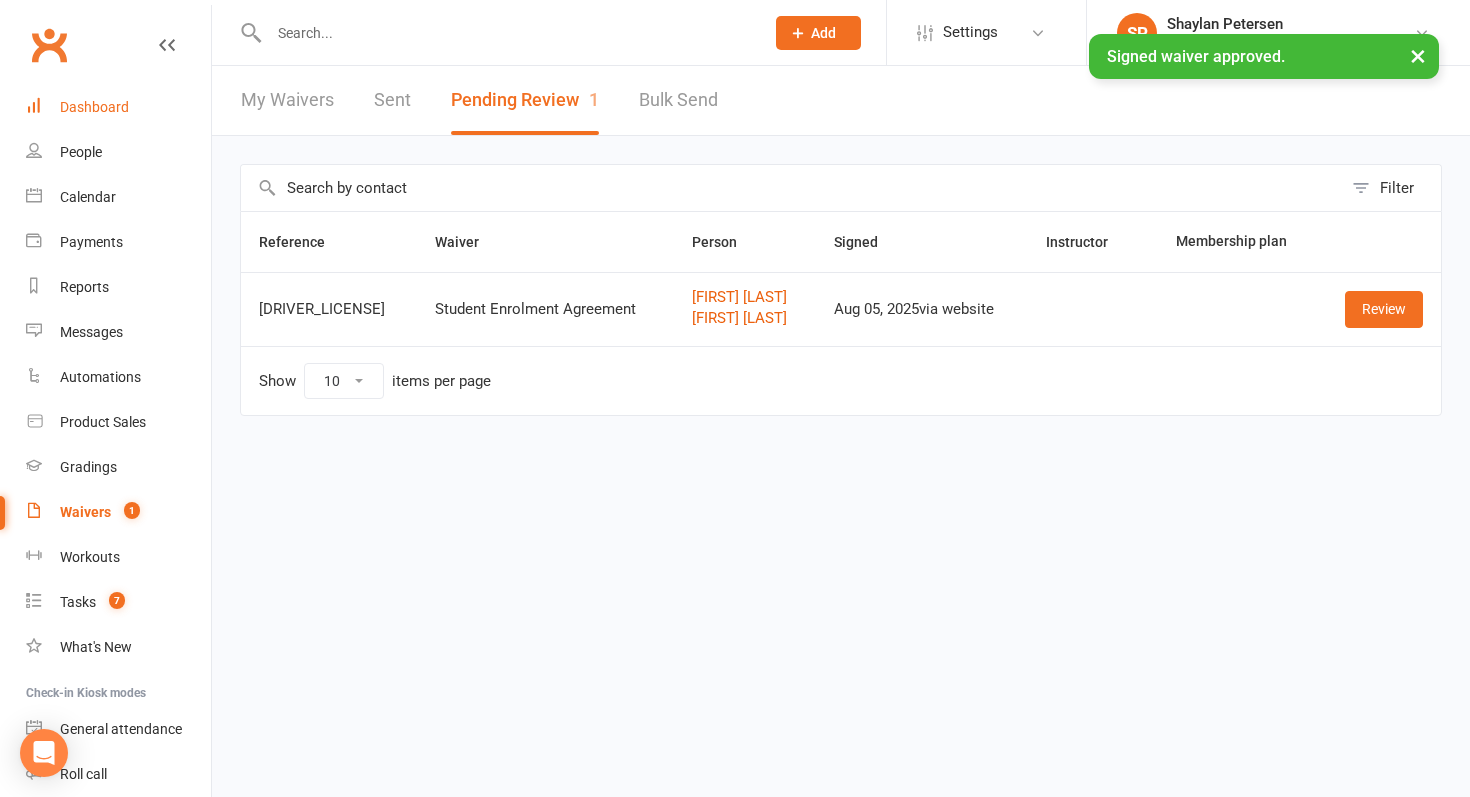 click on "Dashboard" at bounding box center [118, 107] 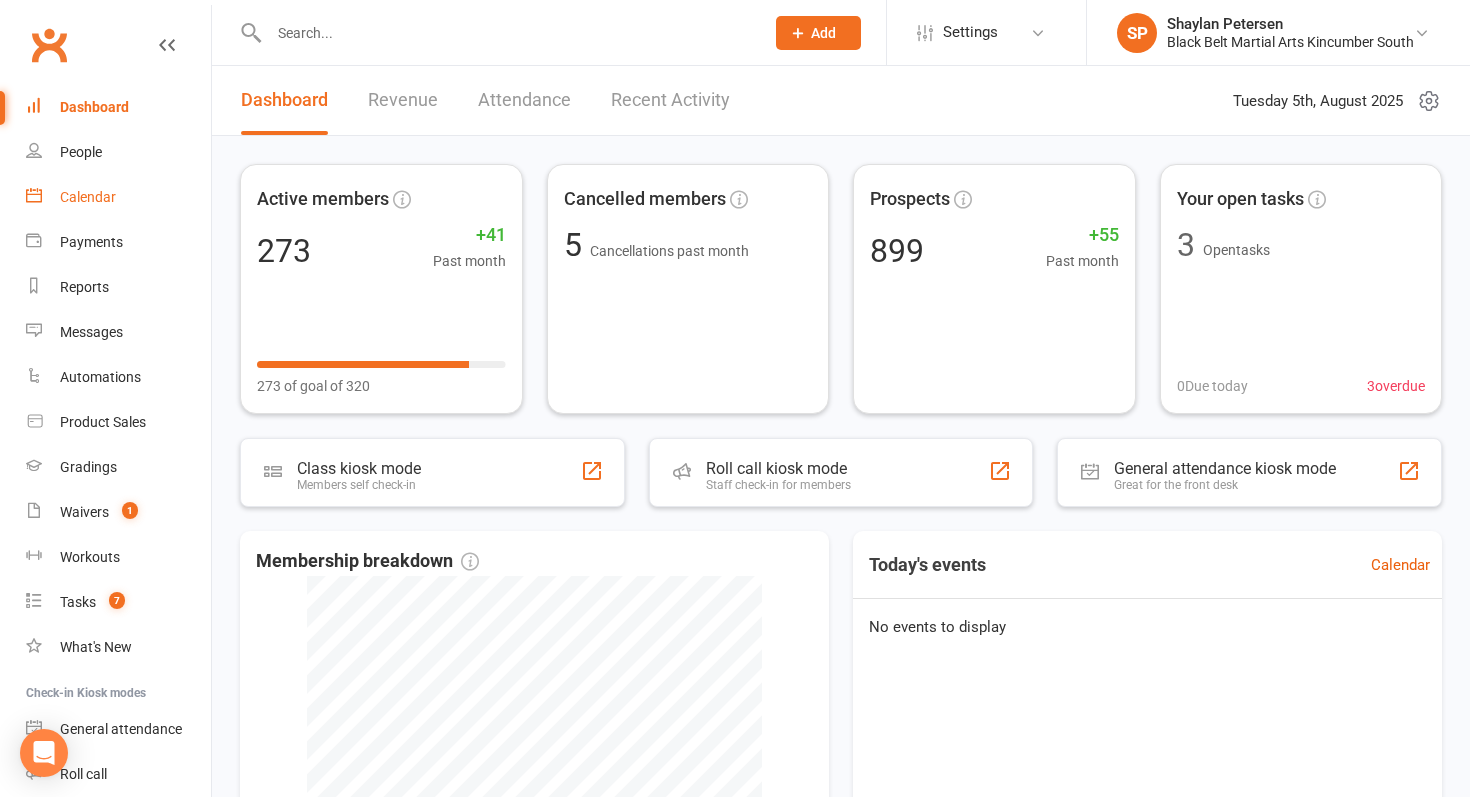 click on "Calendar" at bounding box center (118, 197) 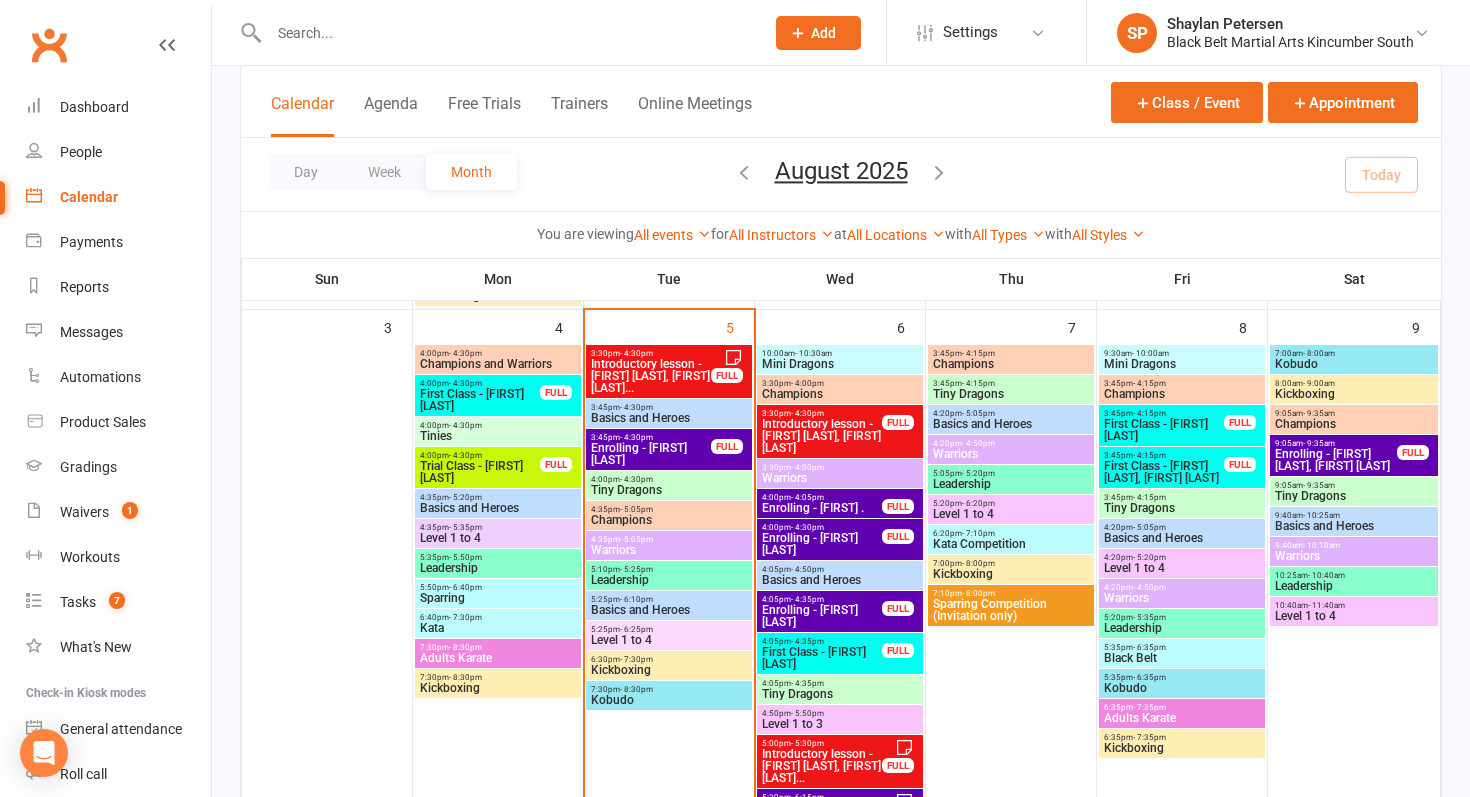 scroll, scrollTop: 643, scrollLeft: 0, axis: vertical 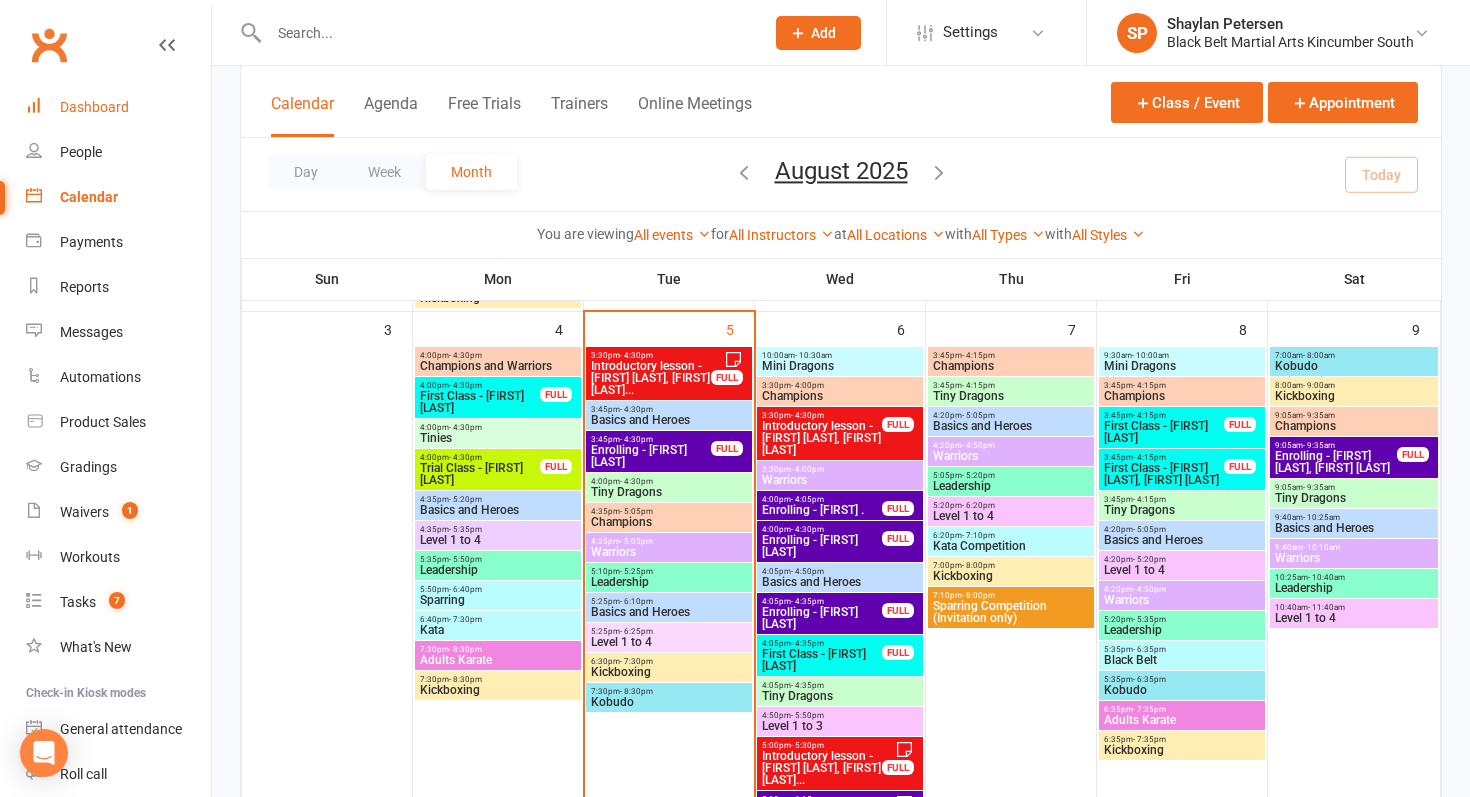 click on "Dashboard" at bounding box center [94, 107] 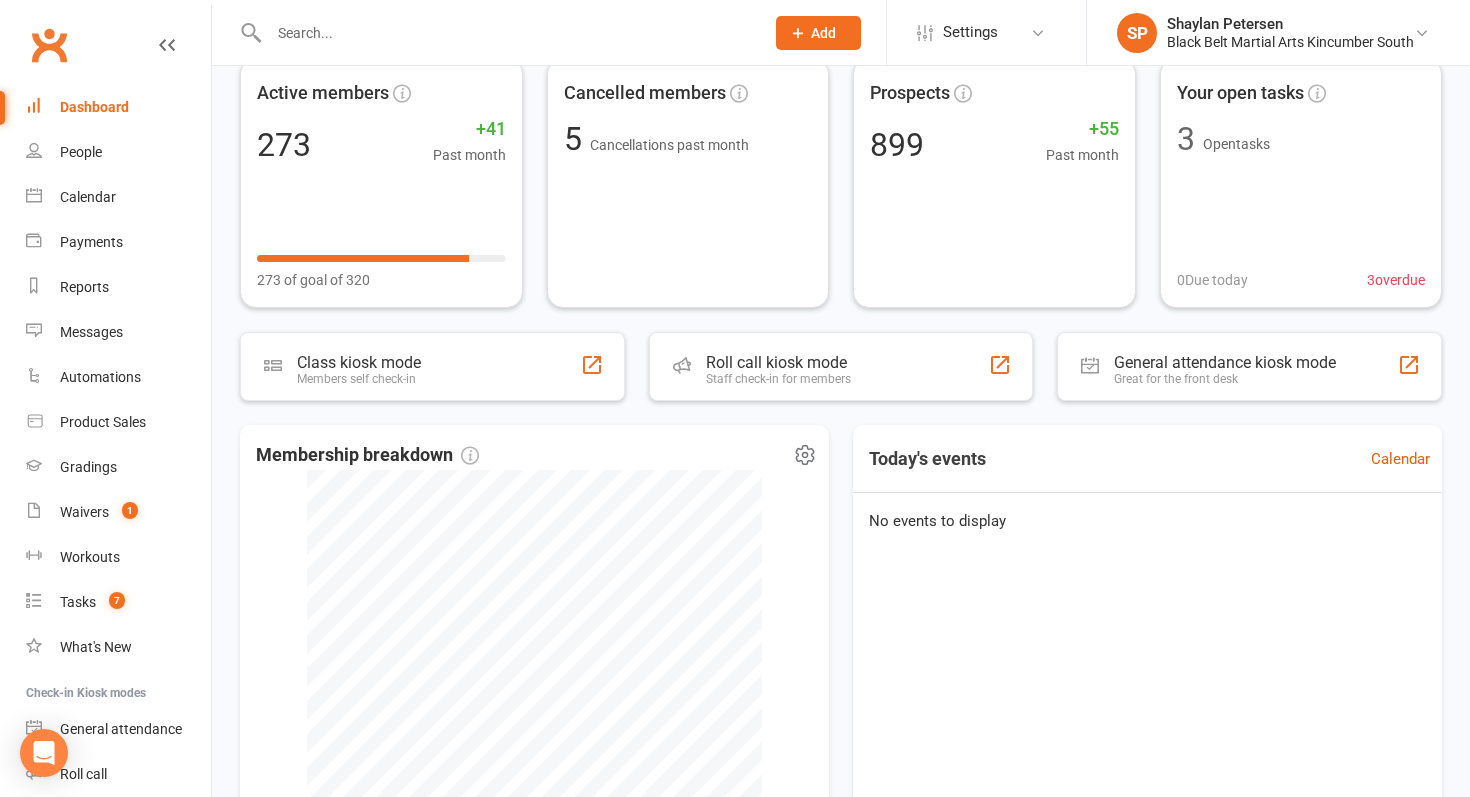 scroll, scrollTop: 0, scrollLeft: 0, axis: both 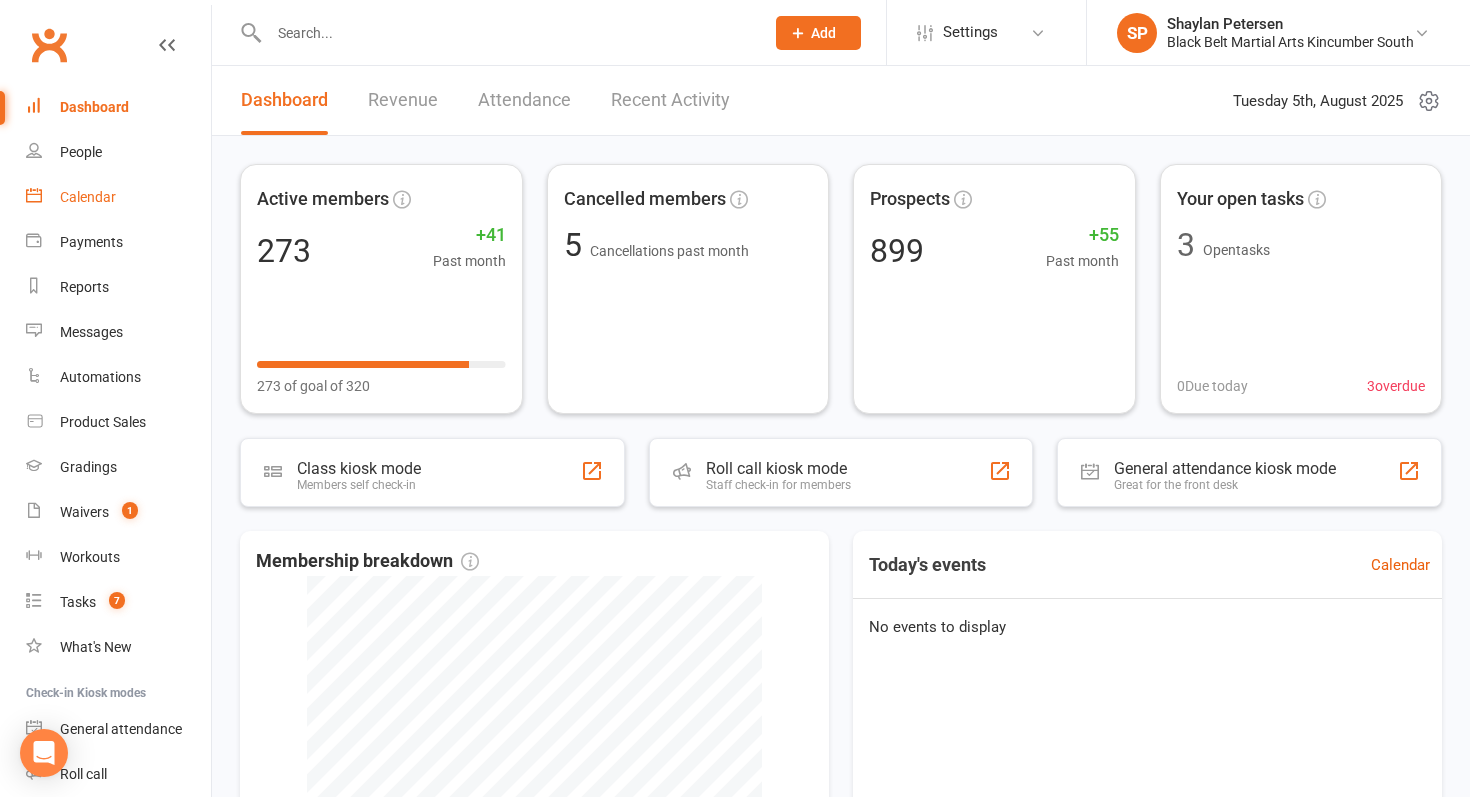 click on "Calendar" at bounding box center [118, 197] 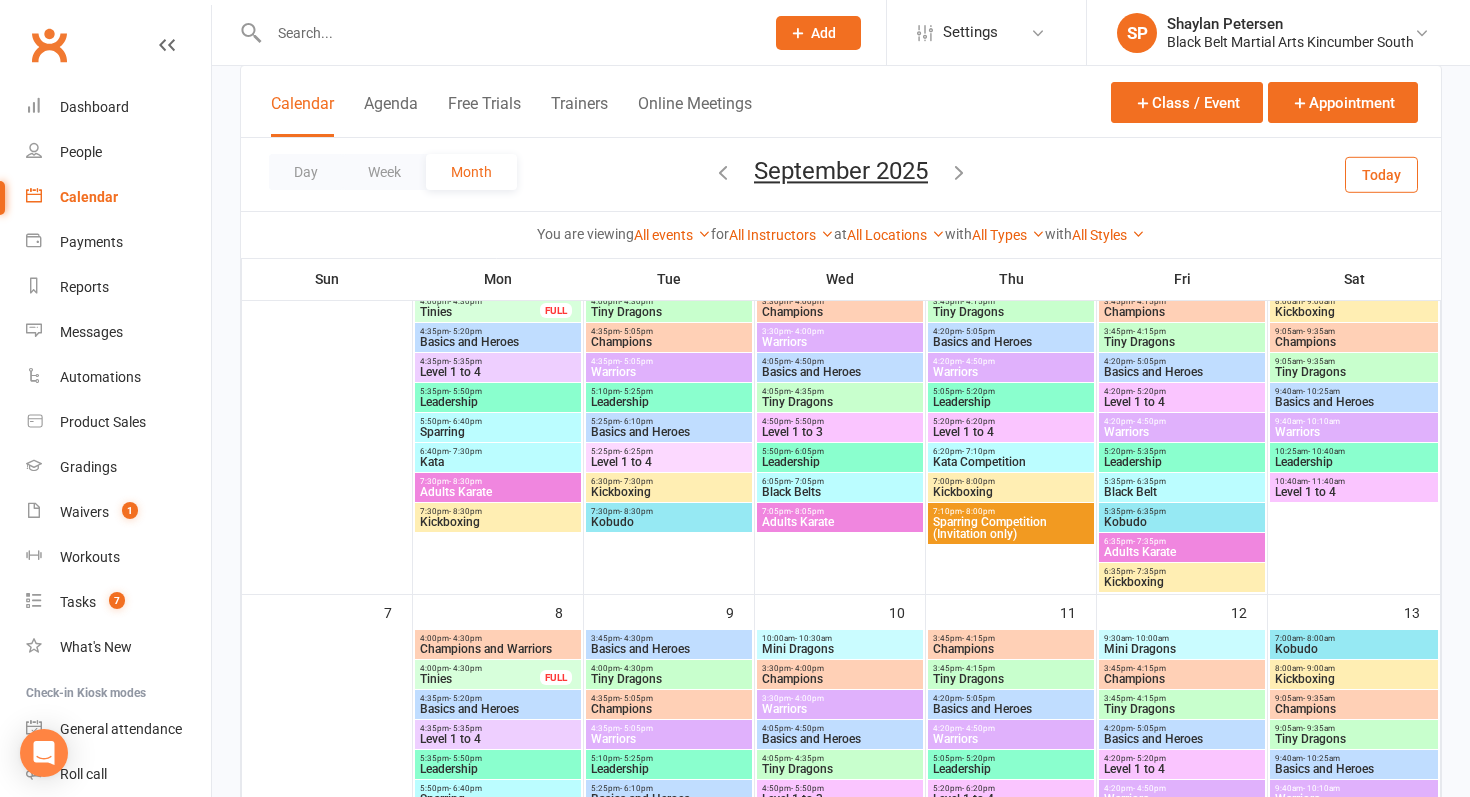 scroll, scrollTop: 0, scrollLeft: 0, axis: both 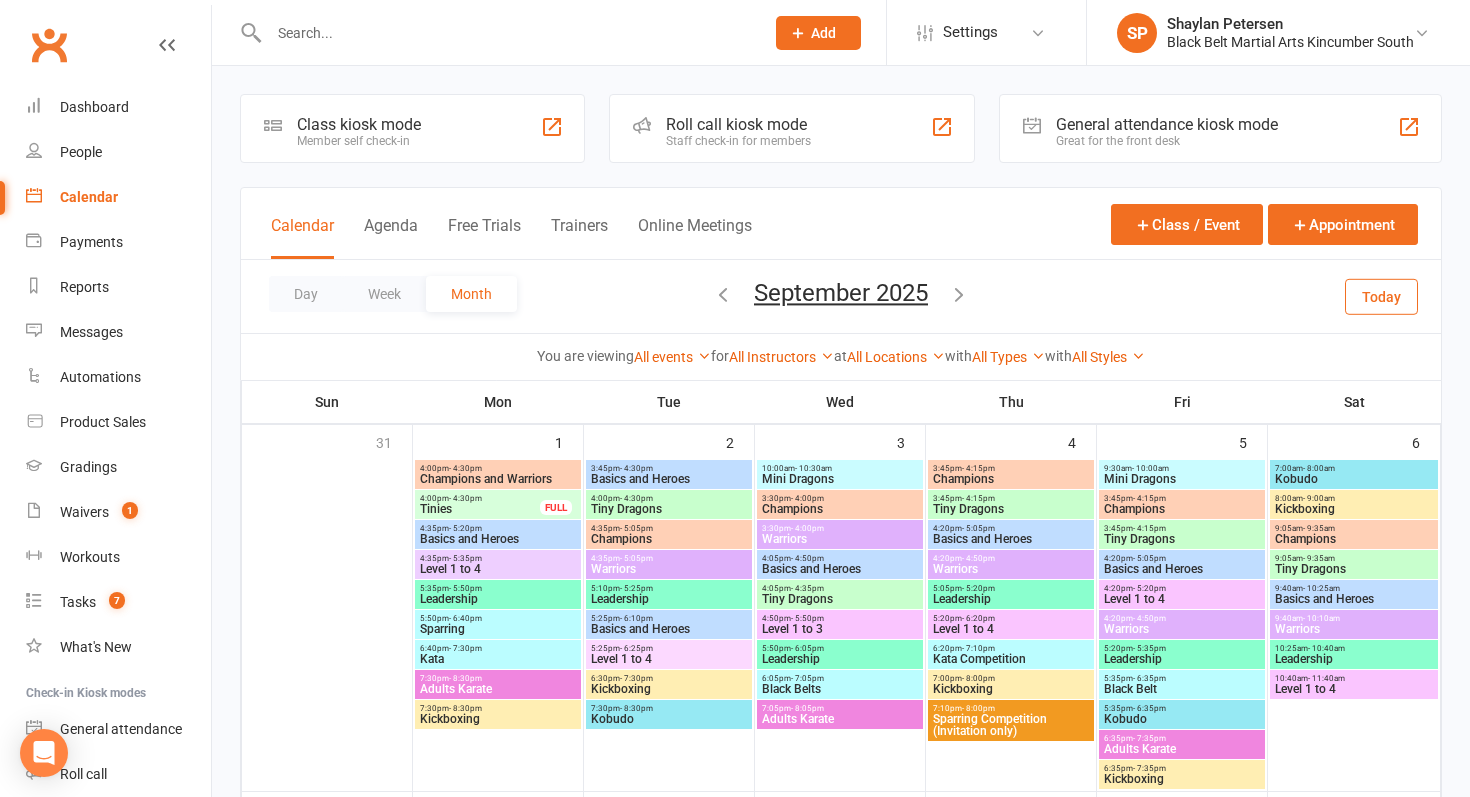 click on "Today" at bounding box center [1381, 296] 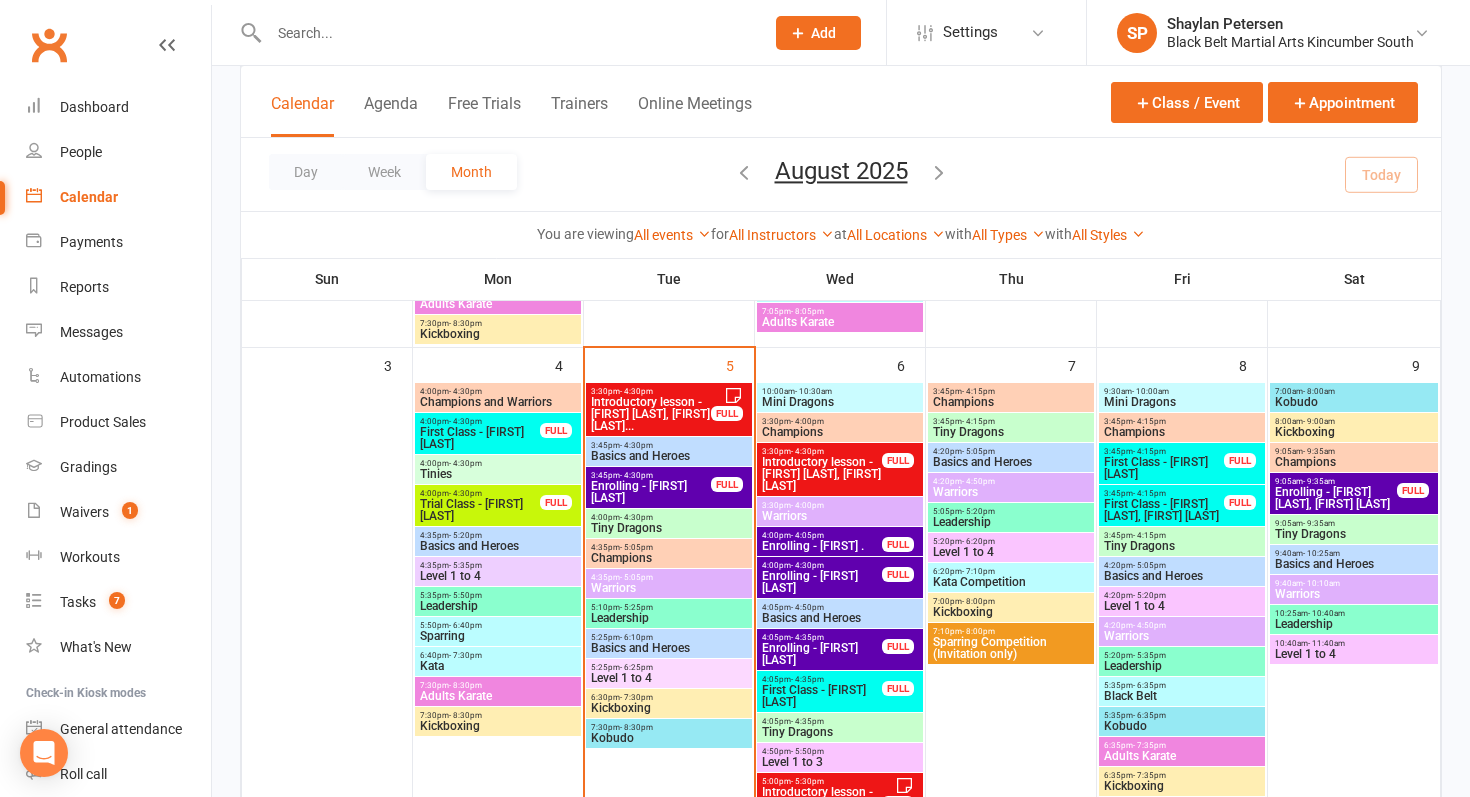 scroll, scrollTop: 630, scrollLeft: 0, axis: vertical 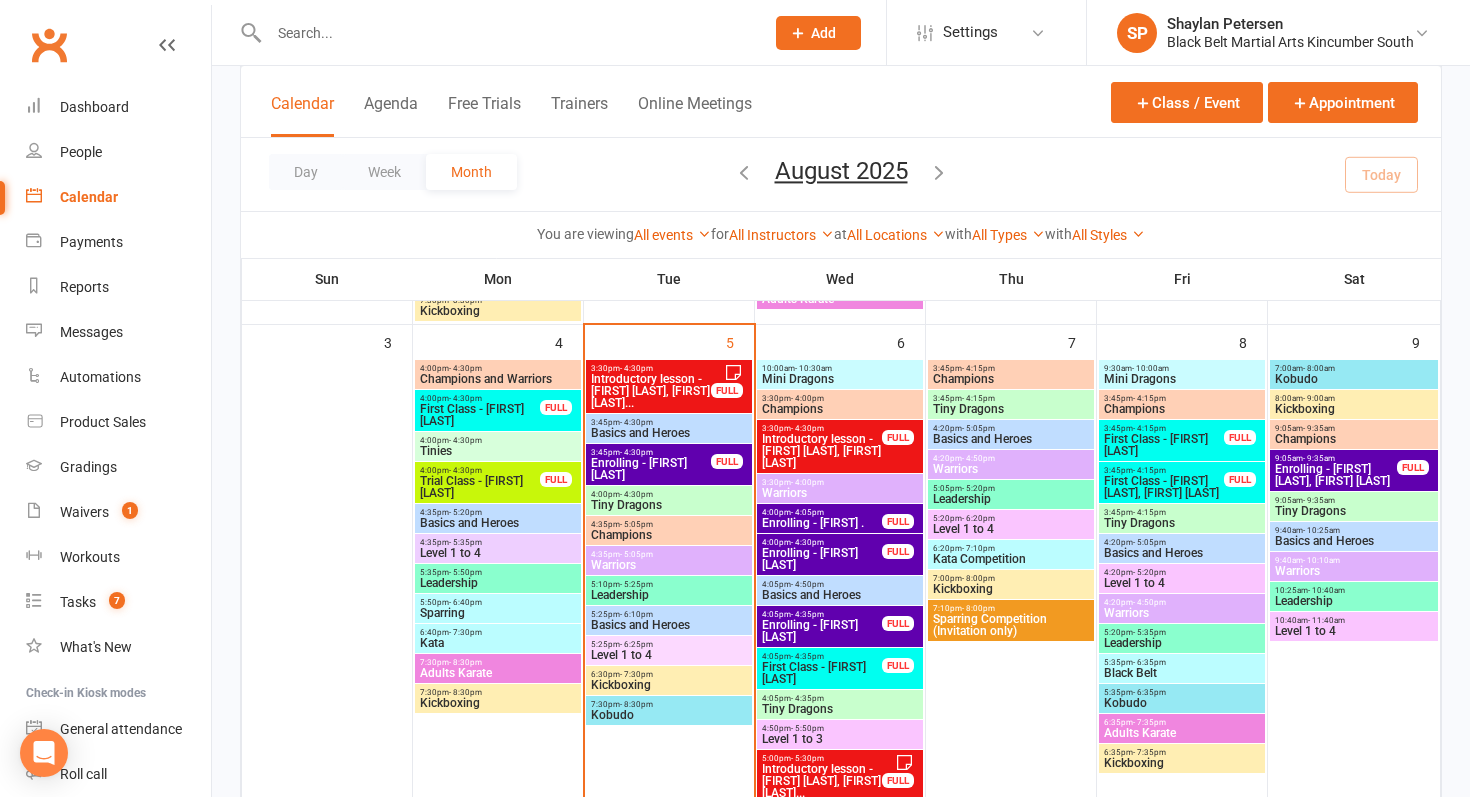 click on "Introductory lesson - [FIRST] [LAST], [FIRST] [LAST]" at bounding box center [822, 451] 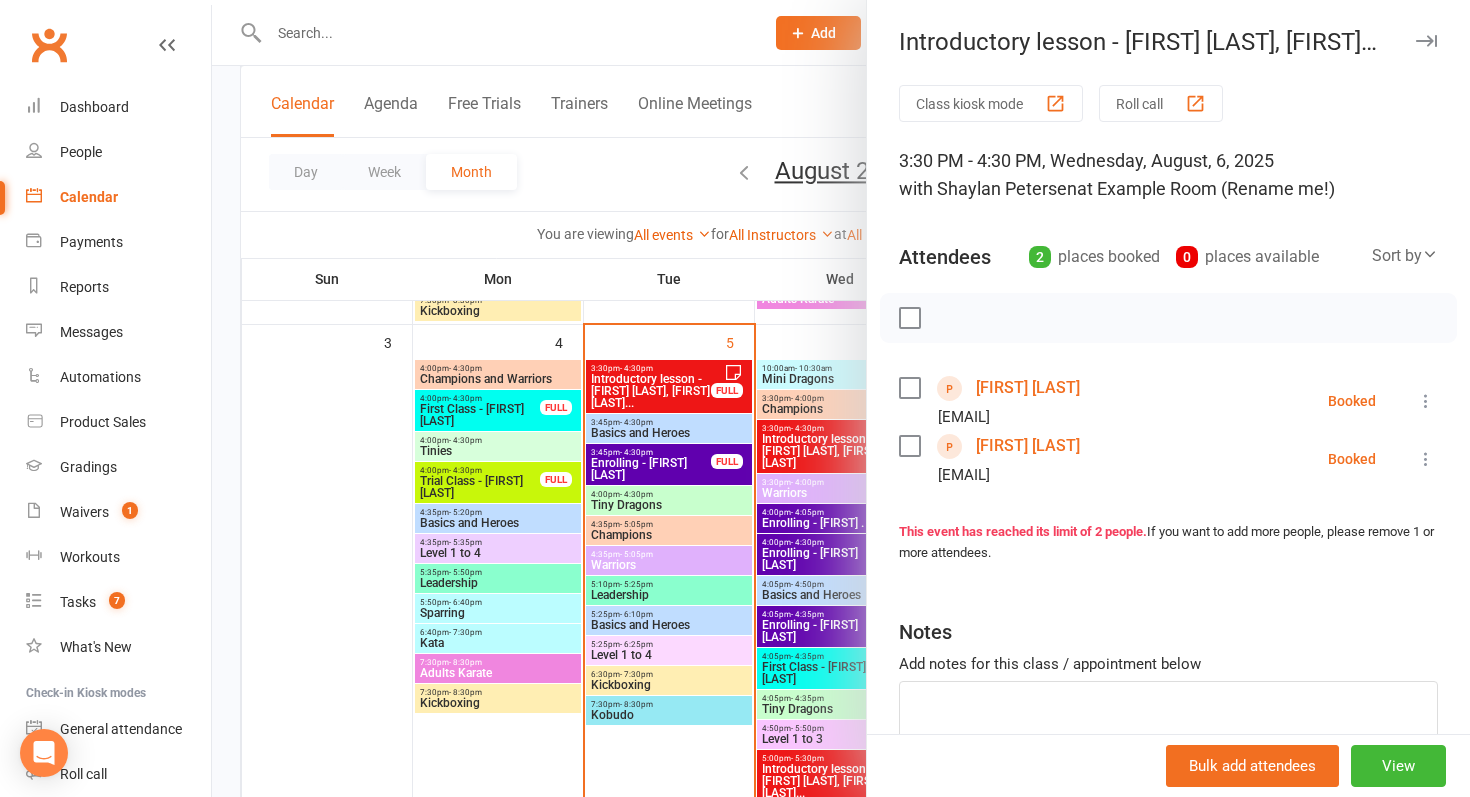 click at bounding box center [841, 398] 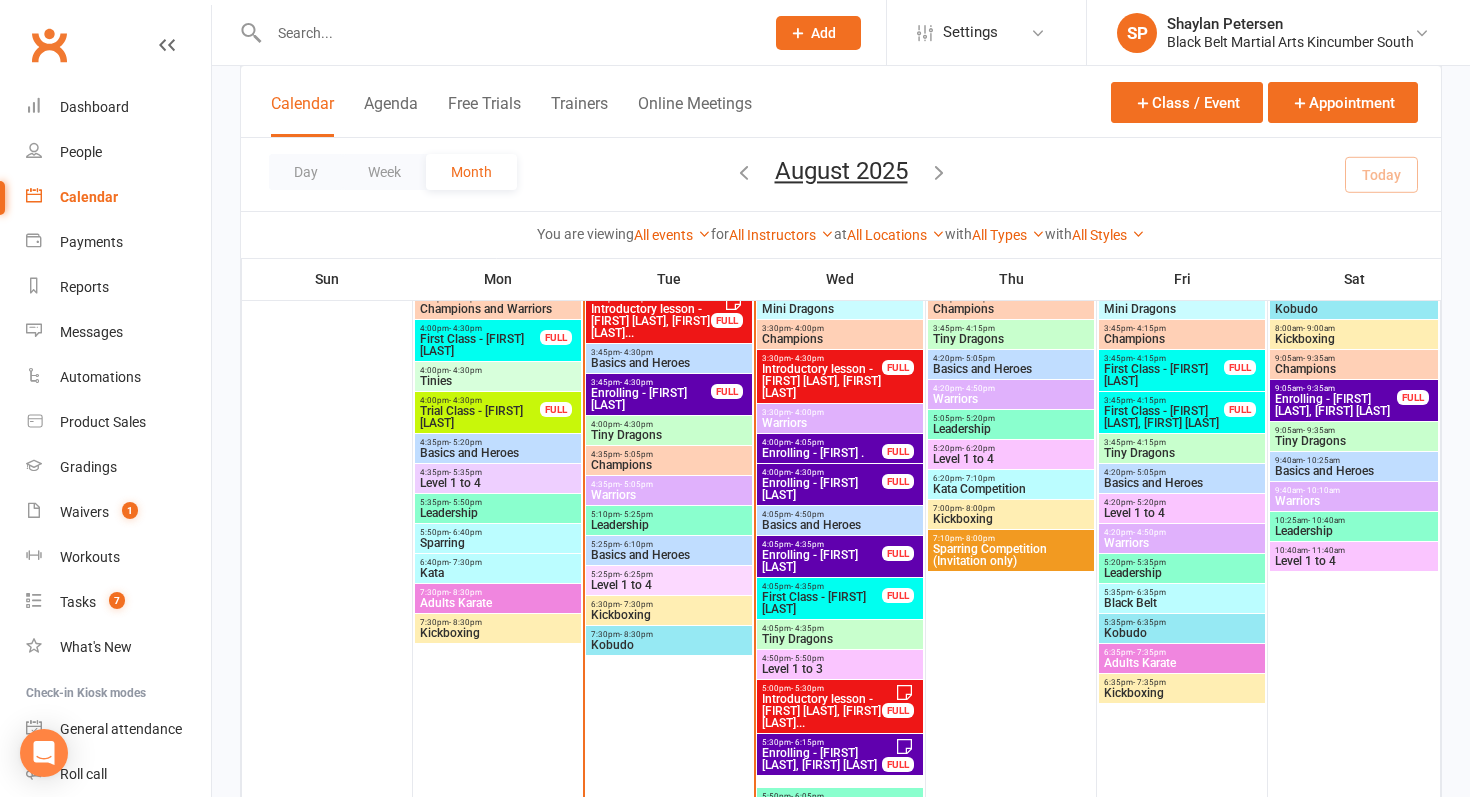 scroll, scrollTop: 706, scrollLeft: 0, axis: vertical 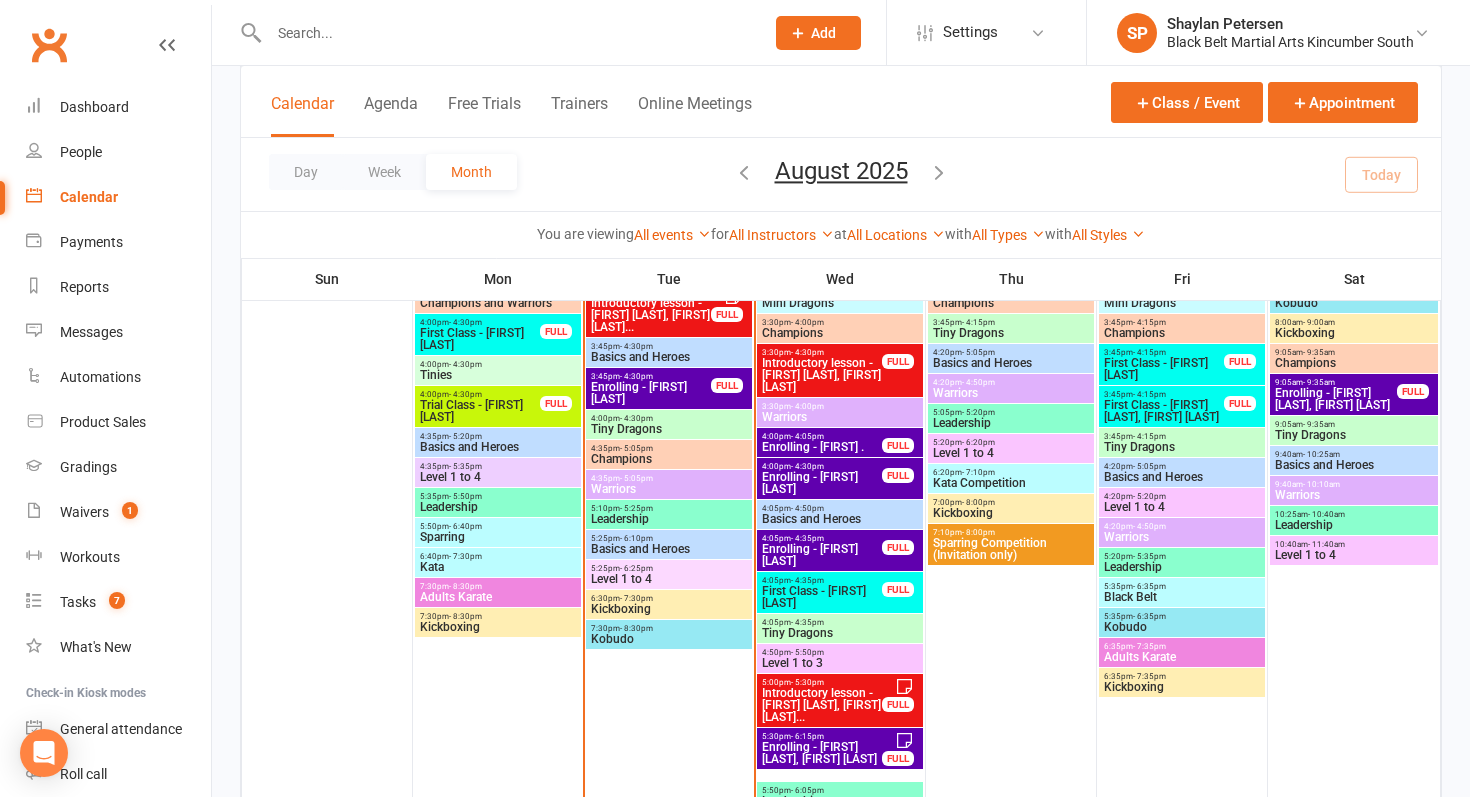 click on "4:00pm  - 4:05pm" at bounding box center (822, 436) 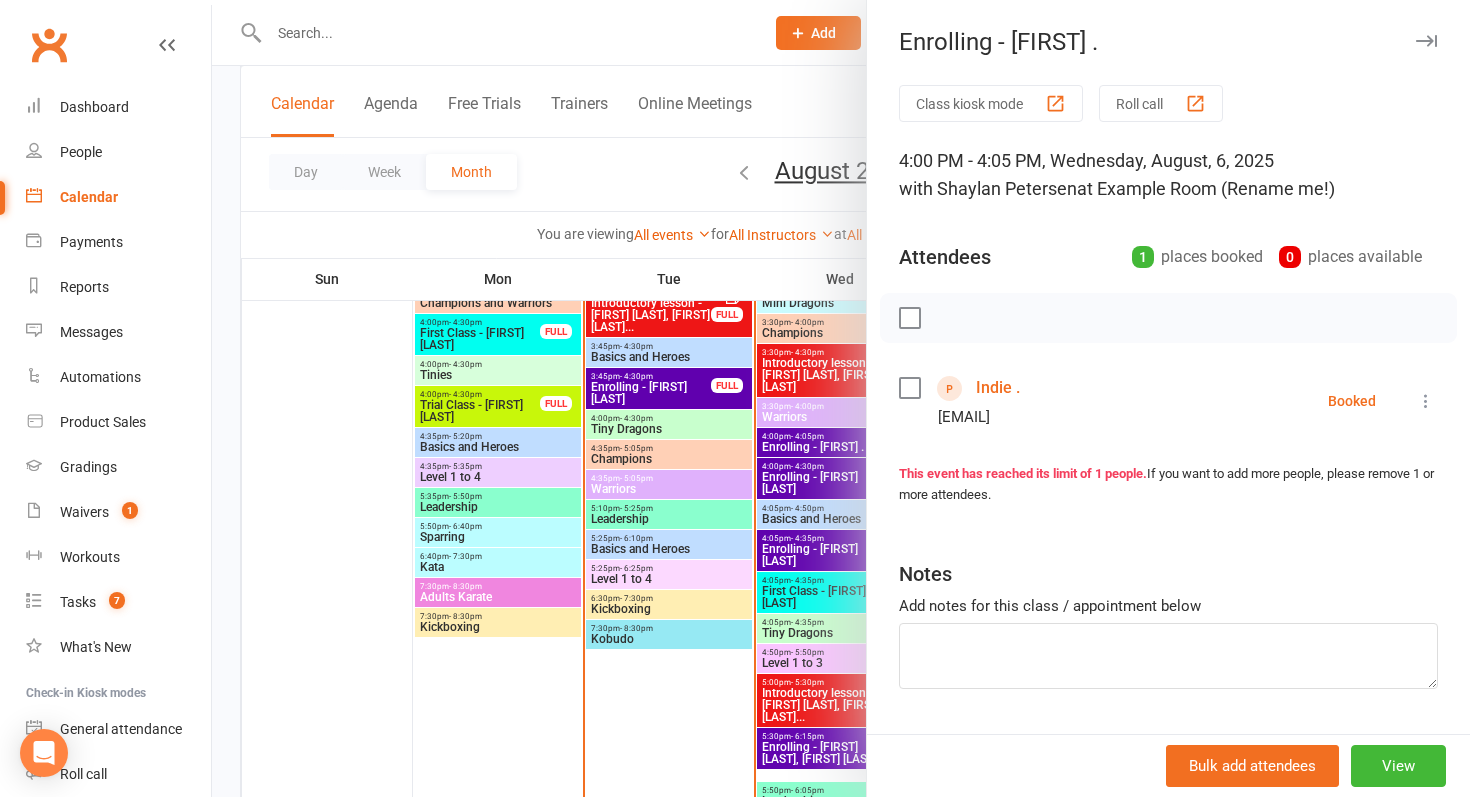 click at bounding box center (841, 398) 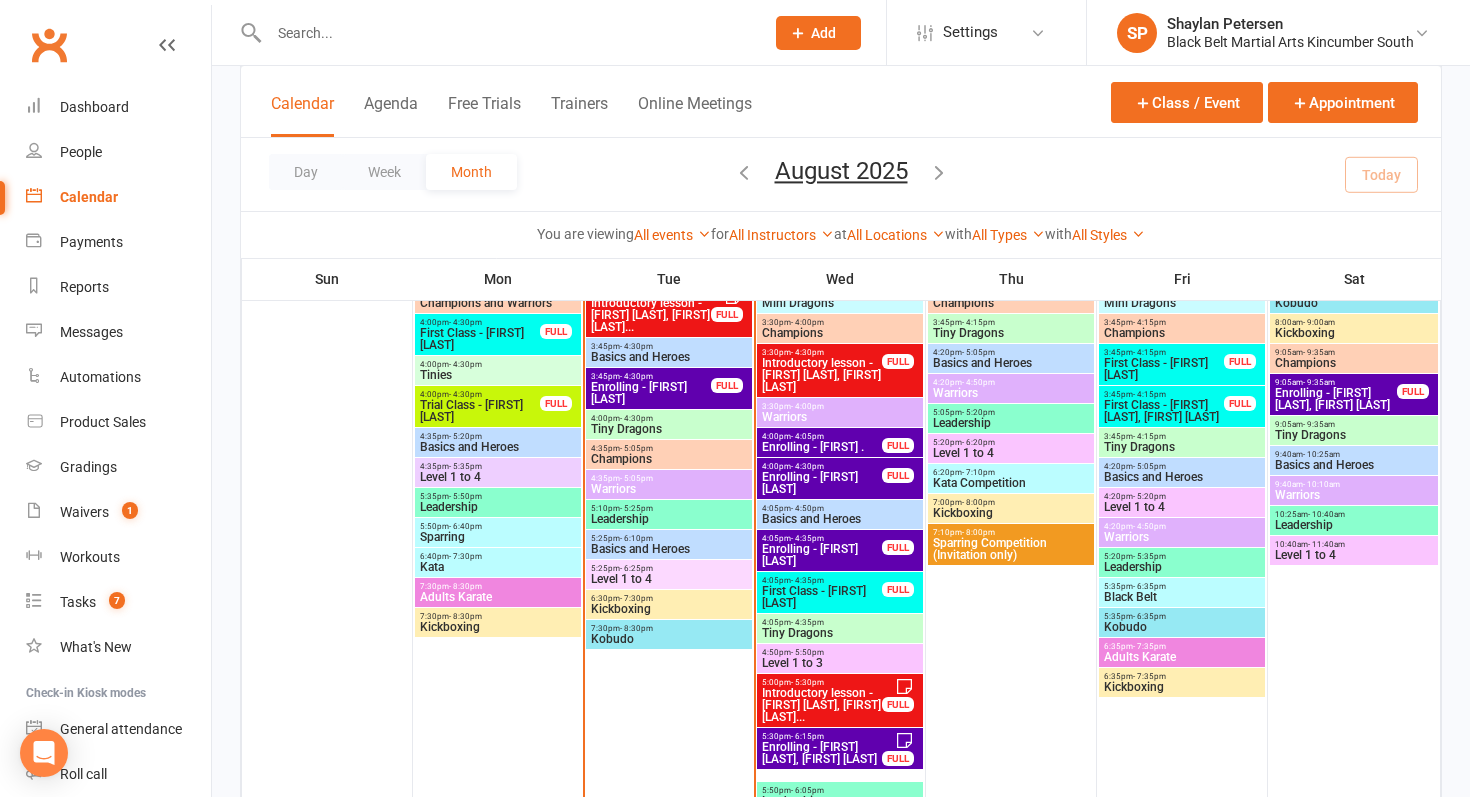 click on "Enrolling - [FIRST] [LAST]" at bounding box center (822, 483) 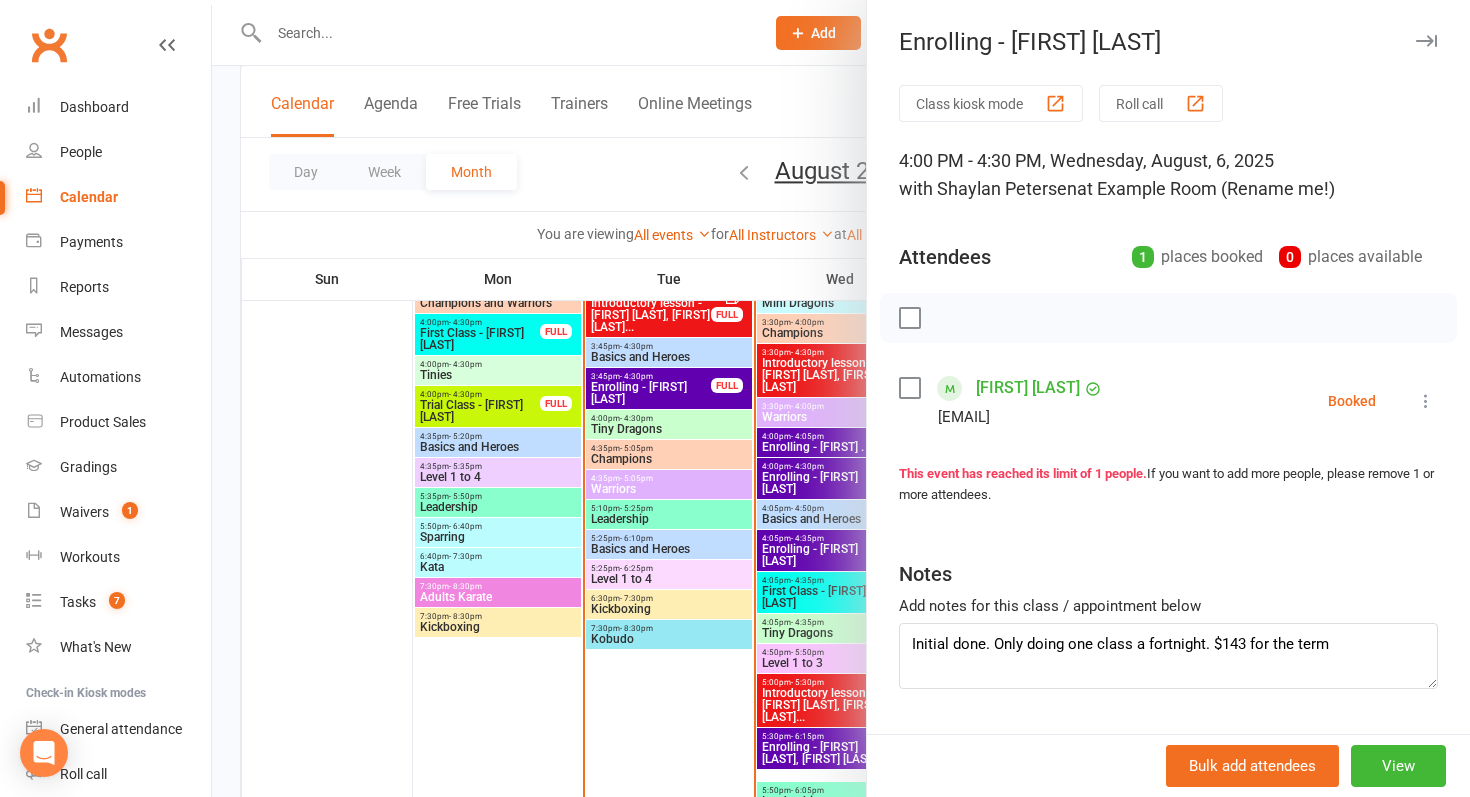 click at bounding box center [841, 398] 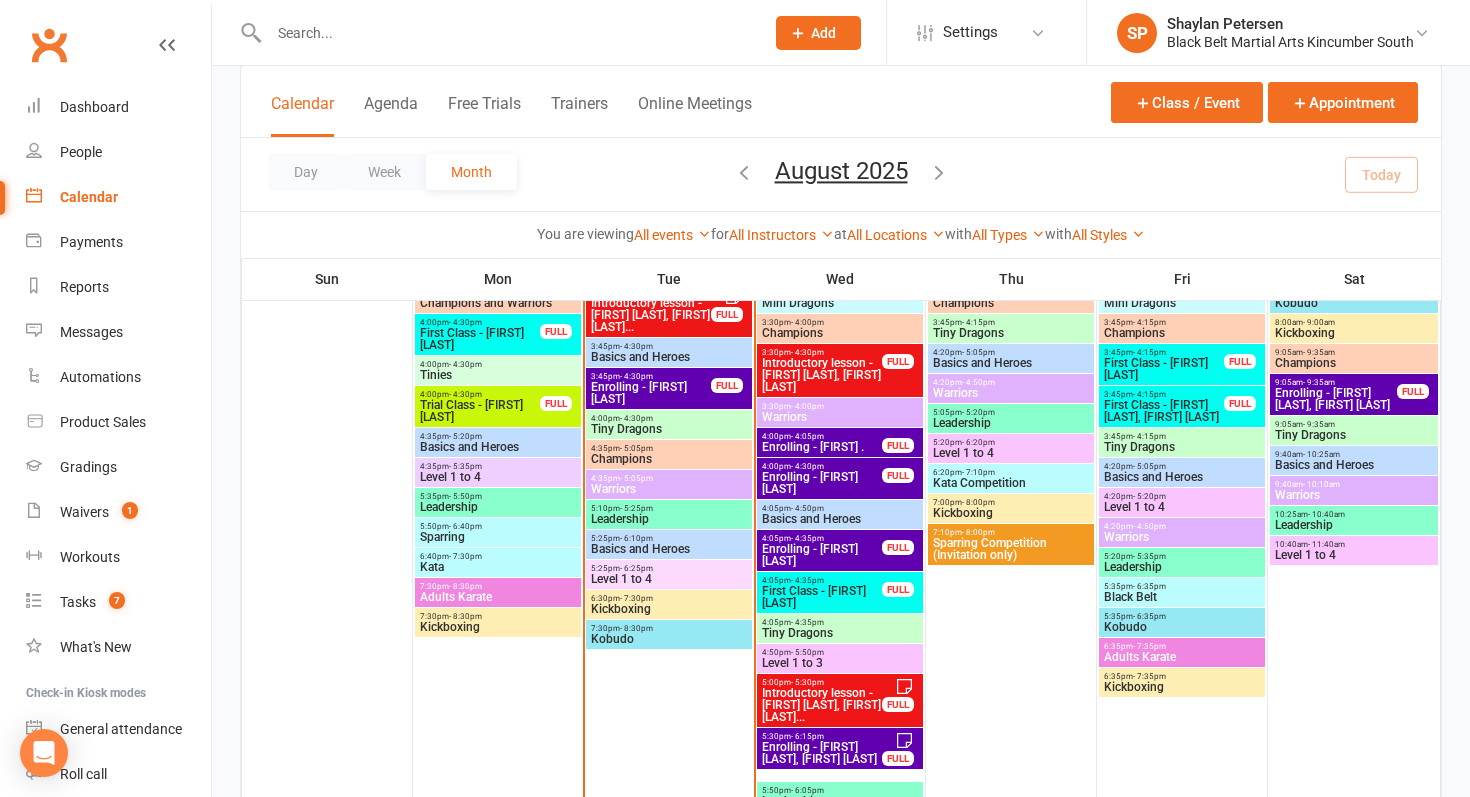 click on "Enrolling - [FIRST] [LAST]" at bounding box center (822, 555) 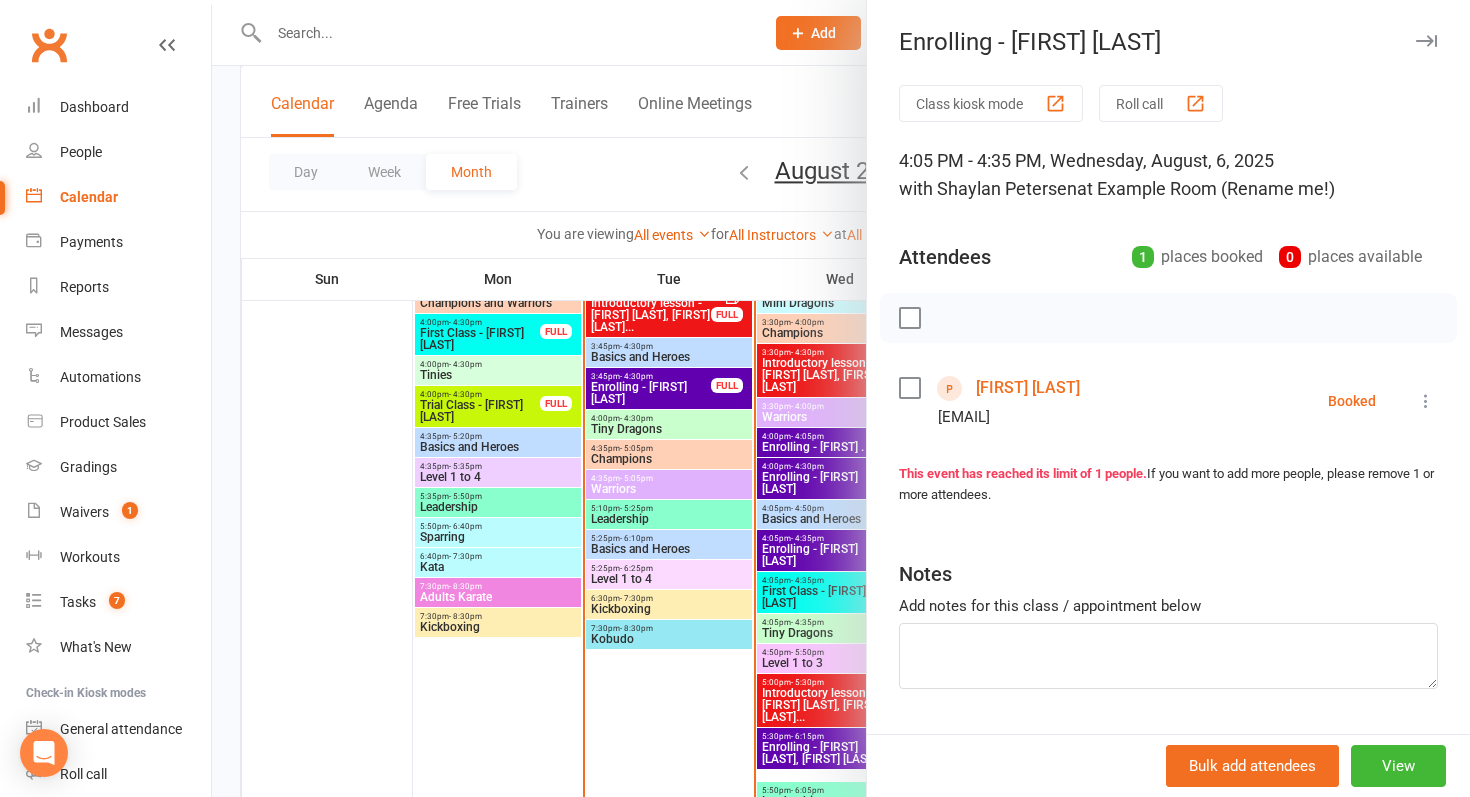 click at bounding box center [841, 398] 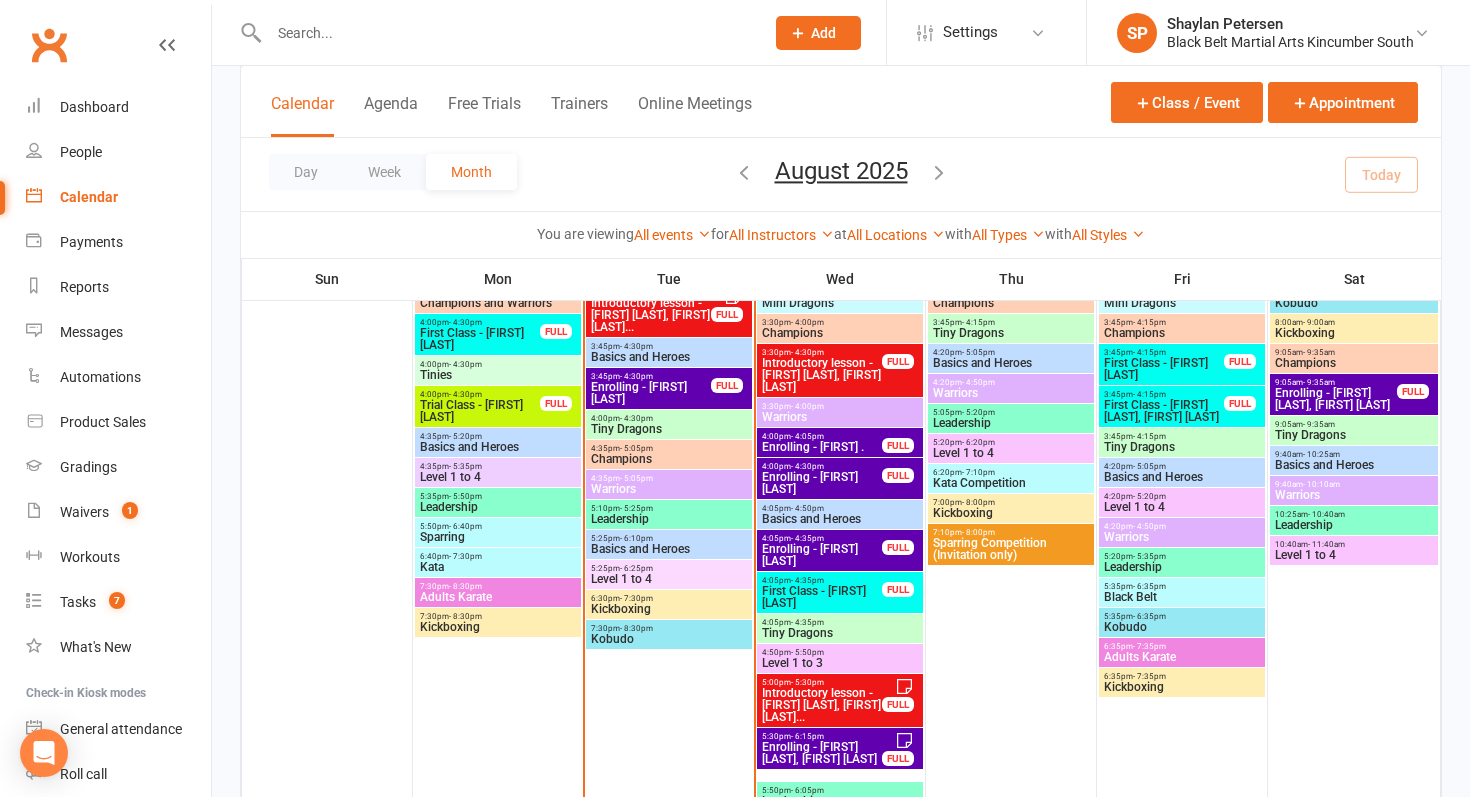 click on "First Class - [FIRST] [LAST]" at bounding box center (822, 597) 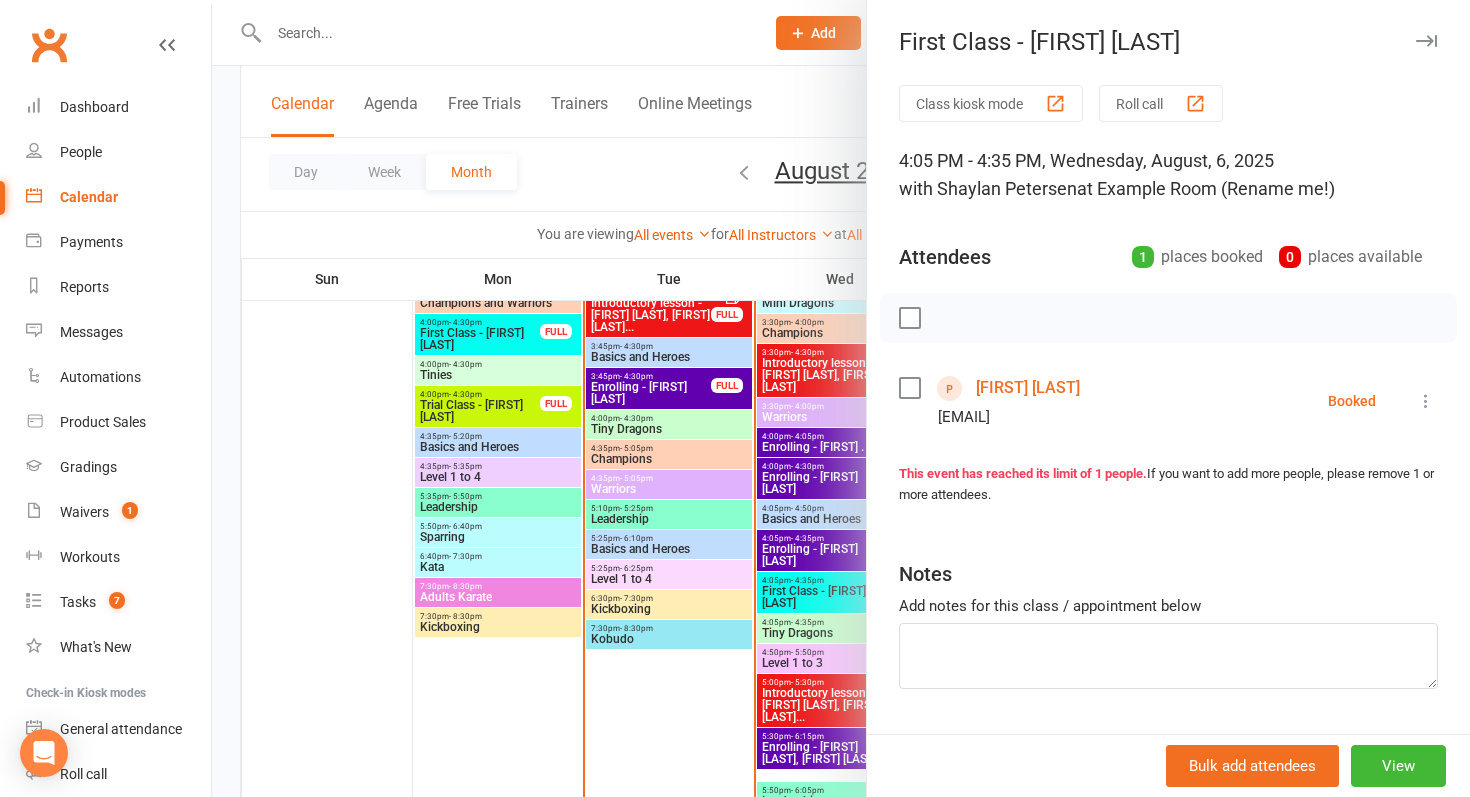 click at bounding box center (841, 398) 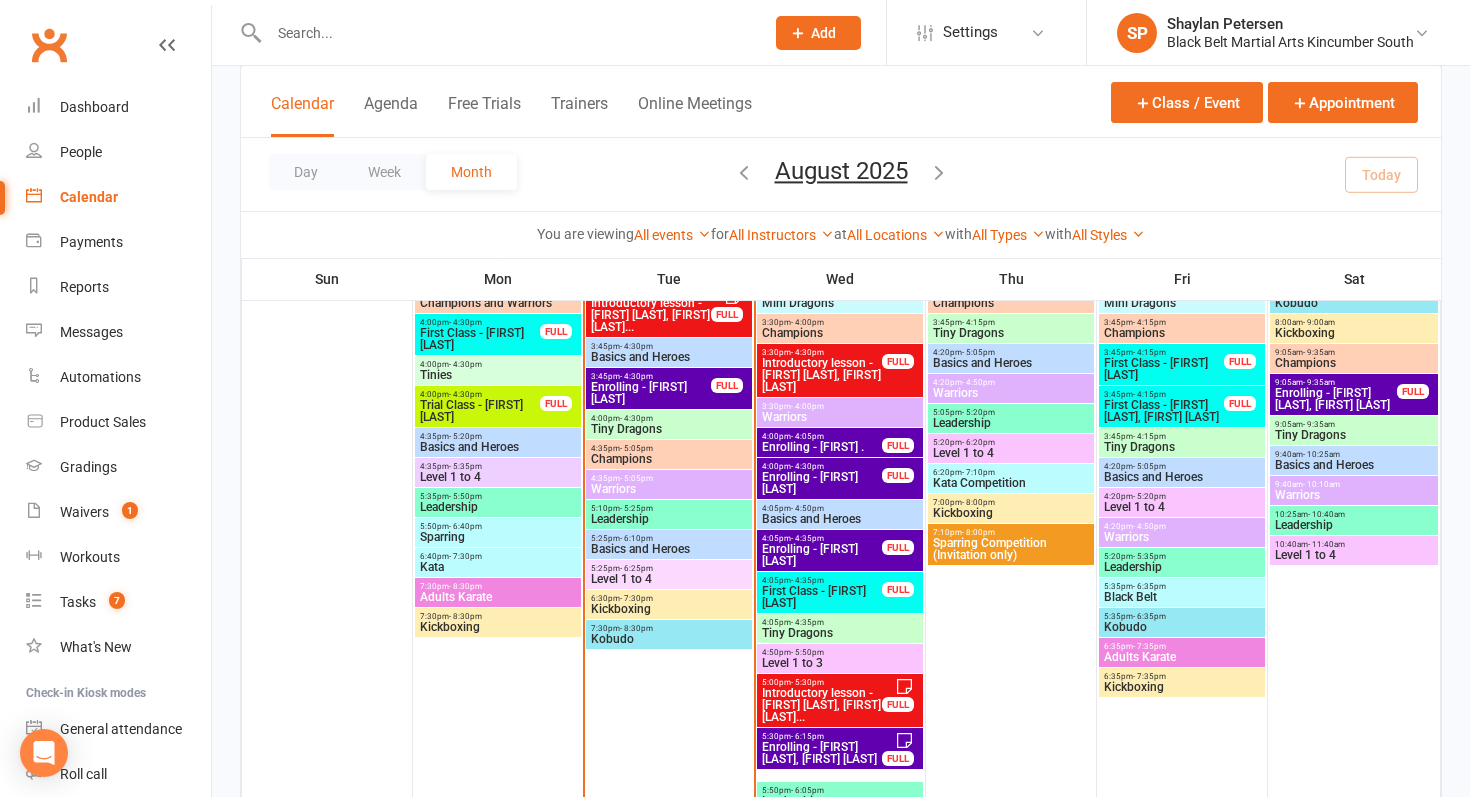 click on "Enrolling - [FIRST] [LAST]" at bounding box center (822, 555) 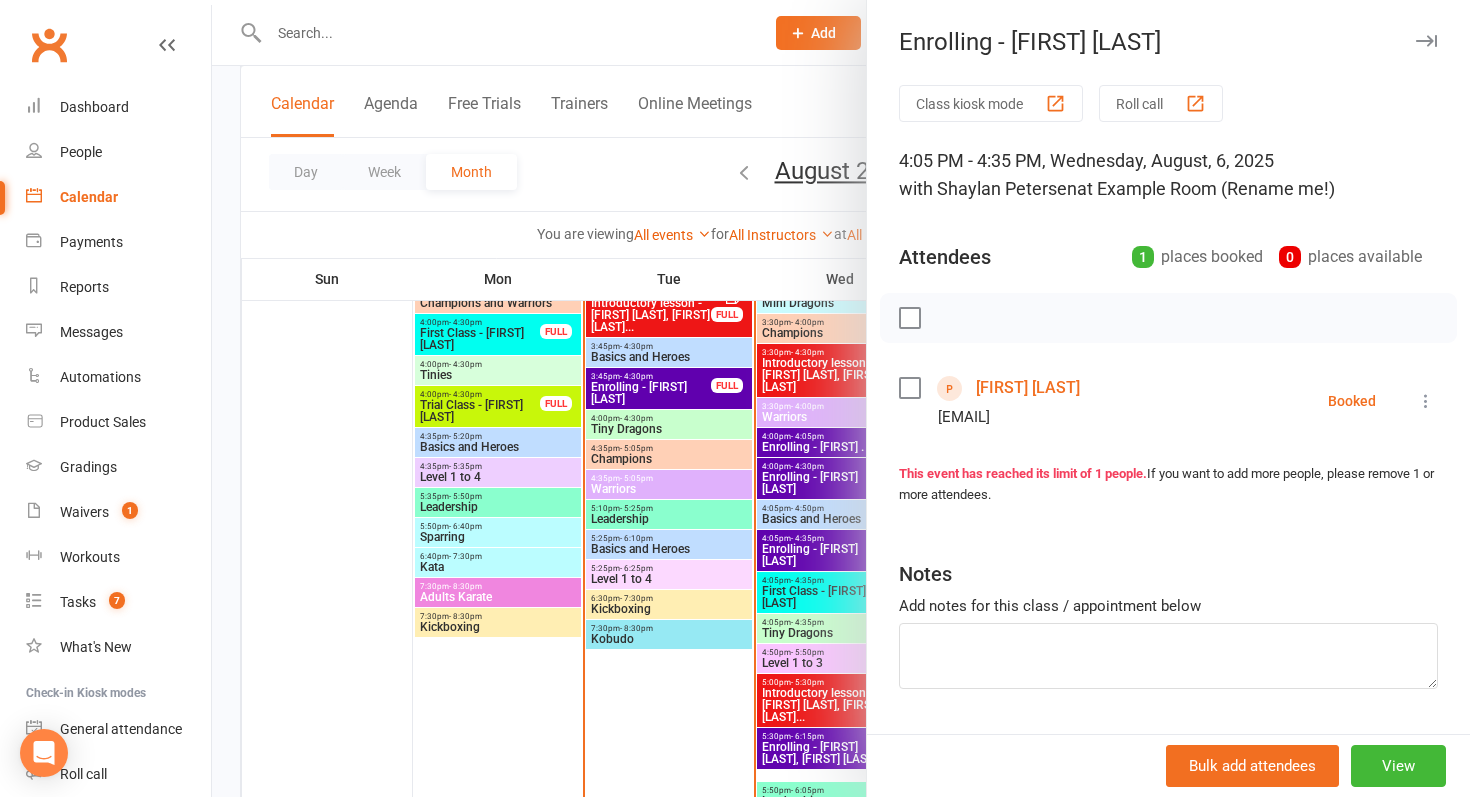 click on "[FIRST] [LAST]" at bounding box center [1028, 388] 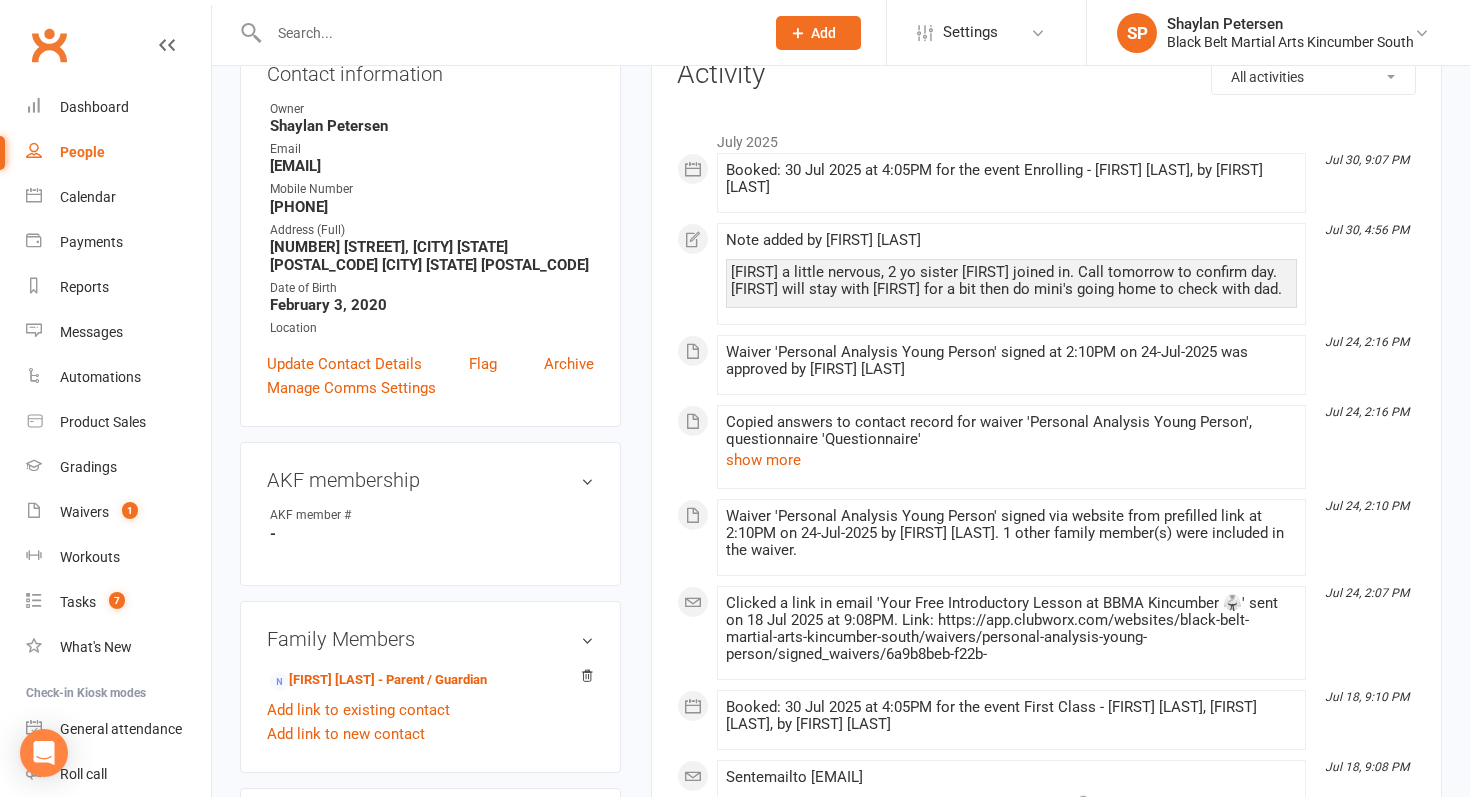 scroll, scrollTop: 534, scrollLeft: 0, axis: vertical 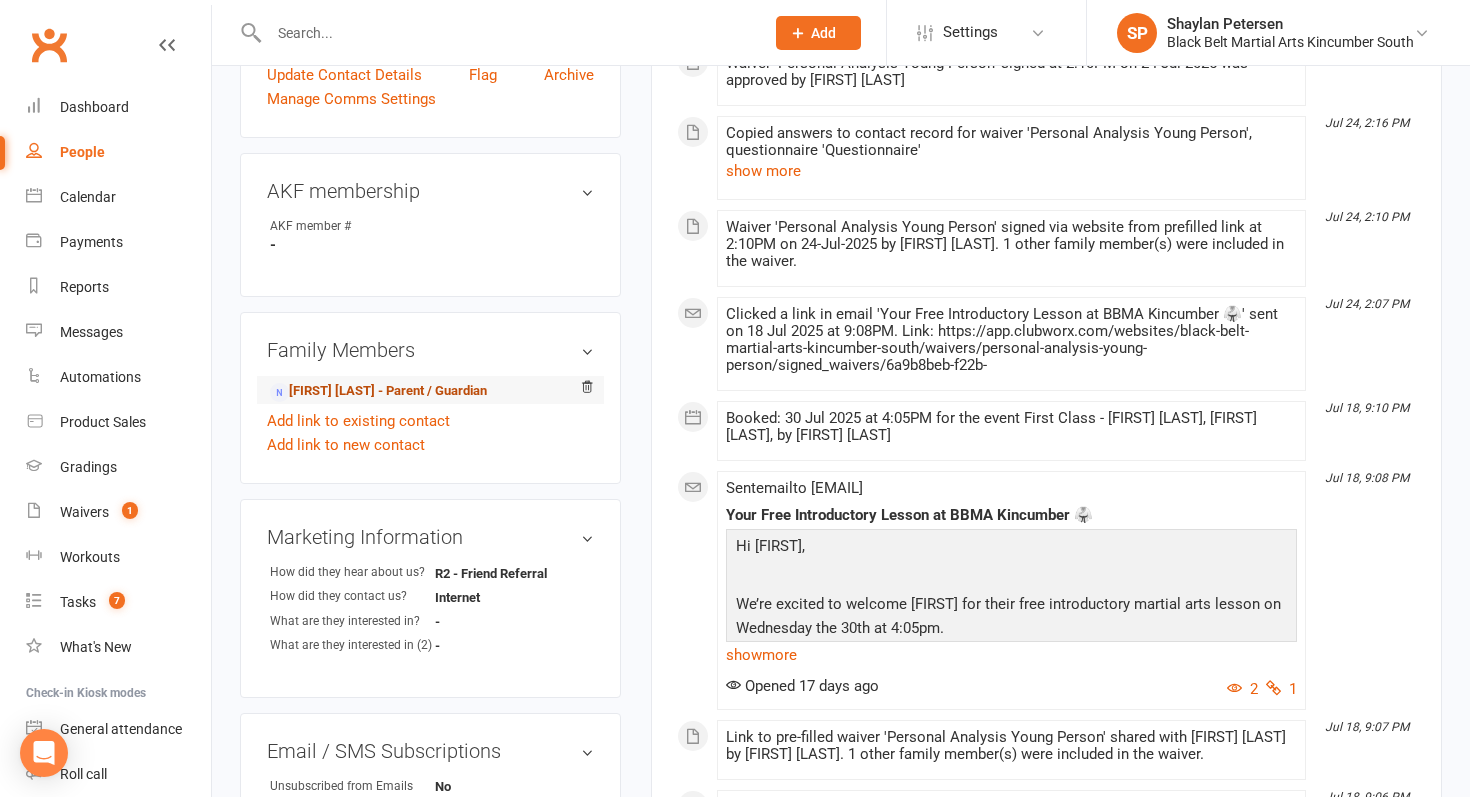 click on "[FIRST] [LAST] - Parent / Guardian" at bounding box center [378, 391] 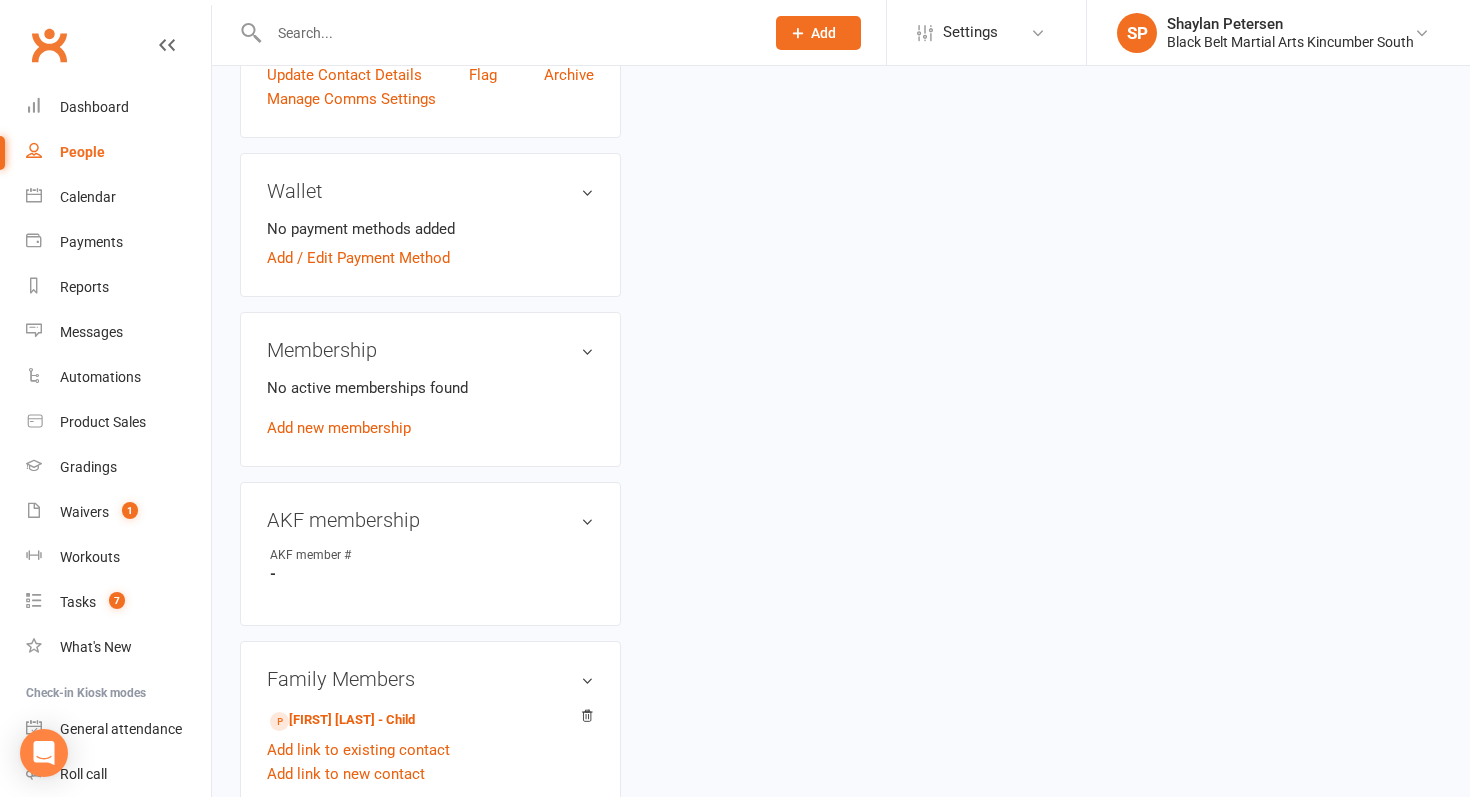 scroll, scrollTop: 0, scrollLeft: 0, axis: both 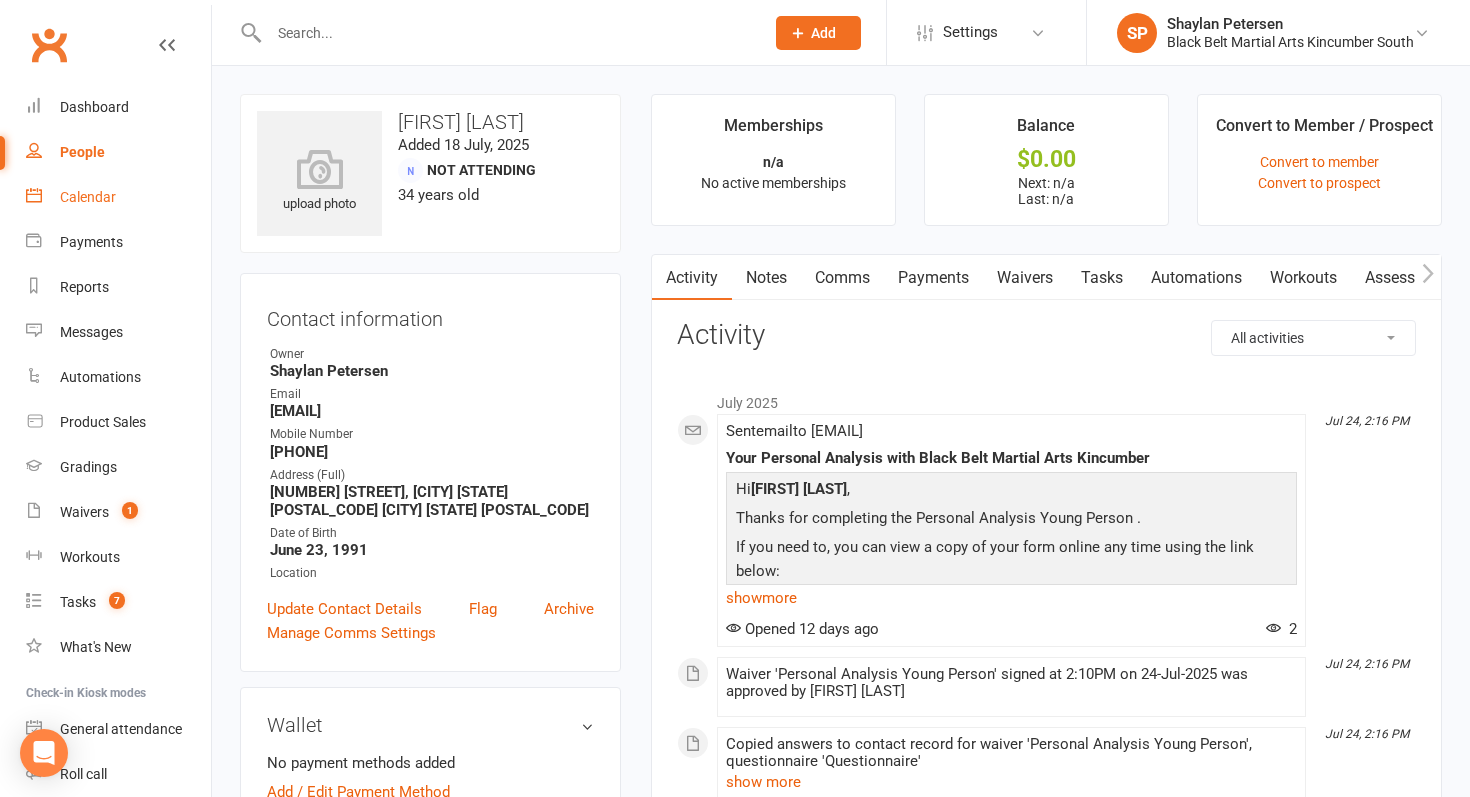 click on "Calendar" at bounding box center [88, 197] 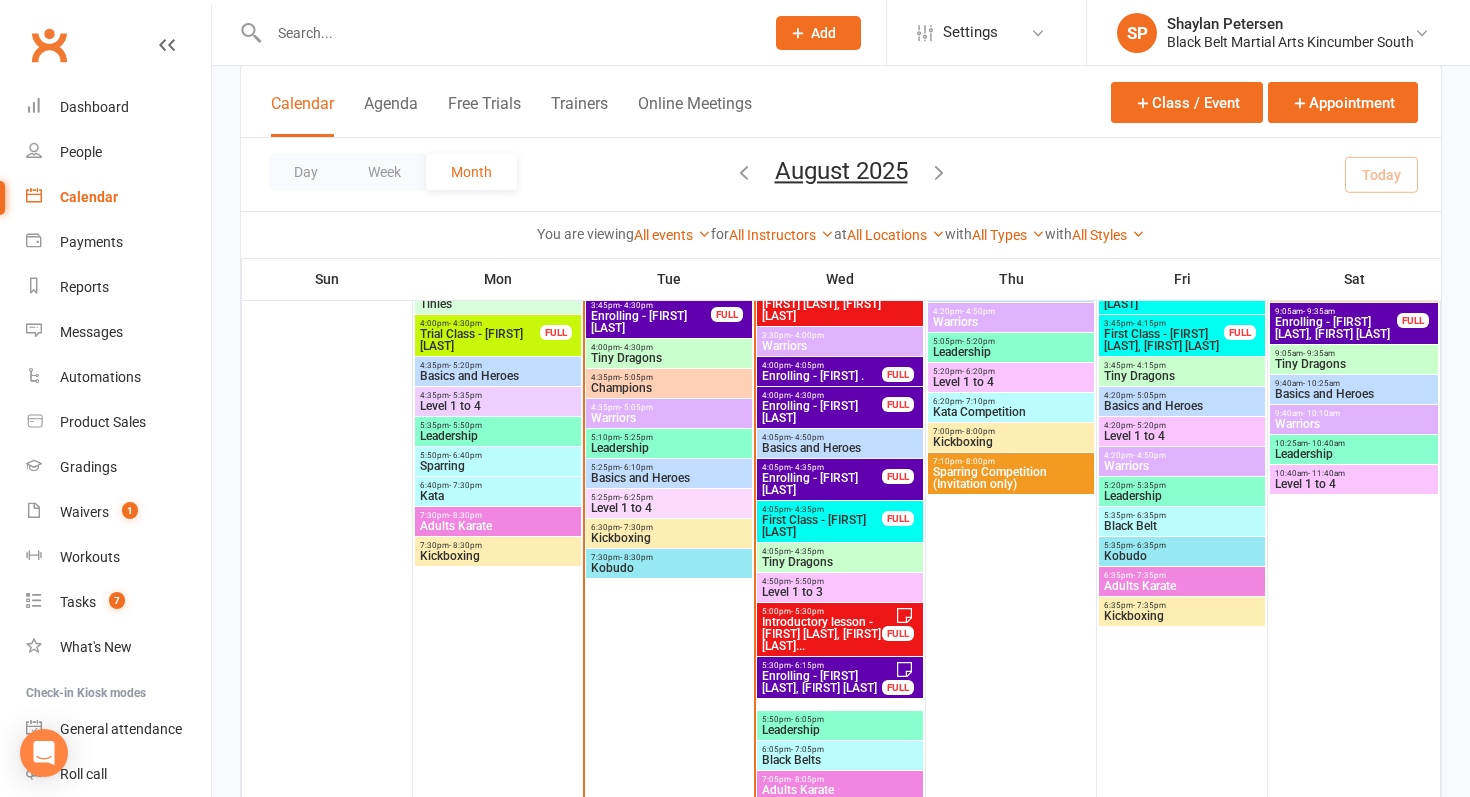scroll, scrollTop: 822, scrollLeft: 0, axis: vertical 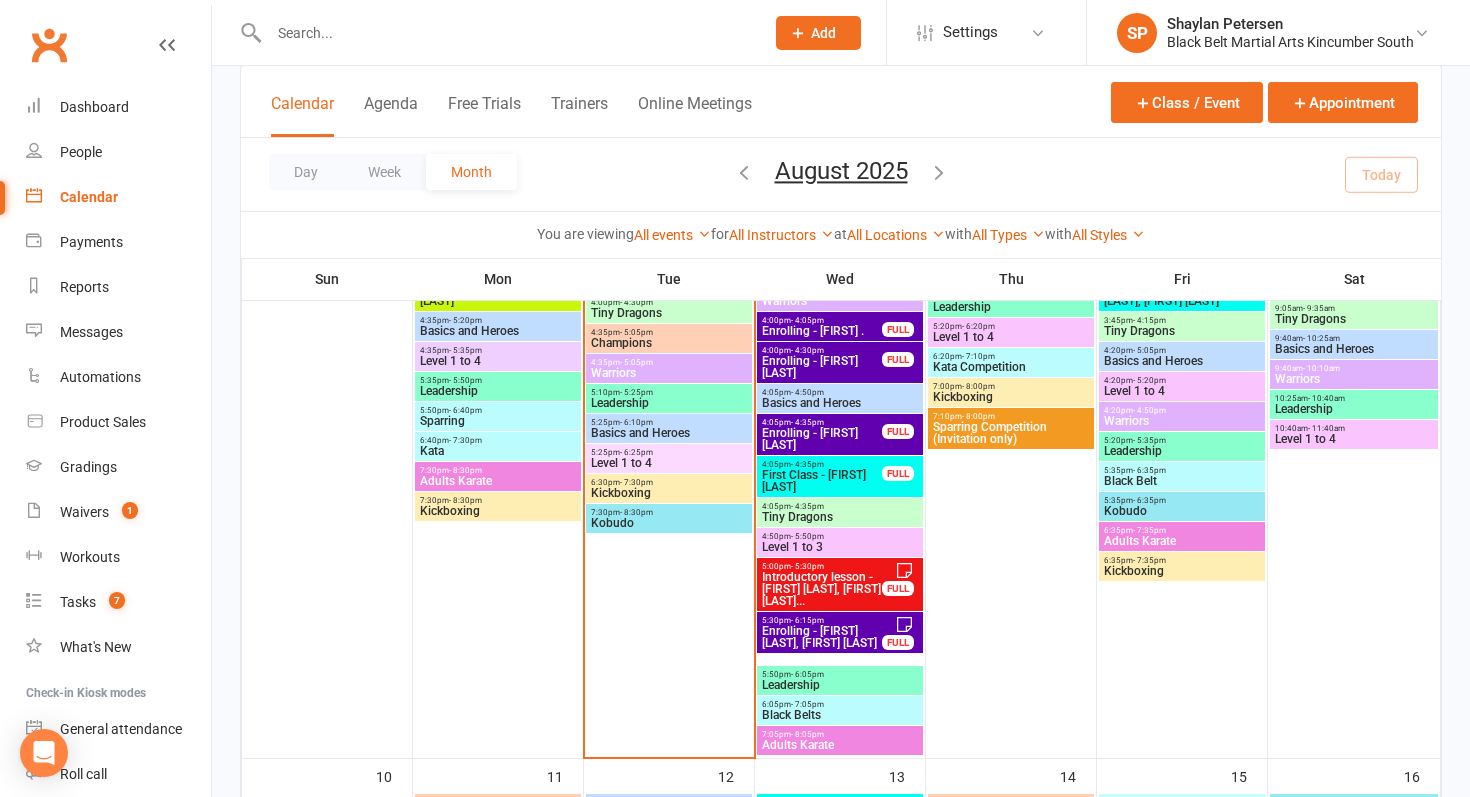 click on "First Class - [FIRST] [LAST]" at bounding box center (822, 481) 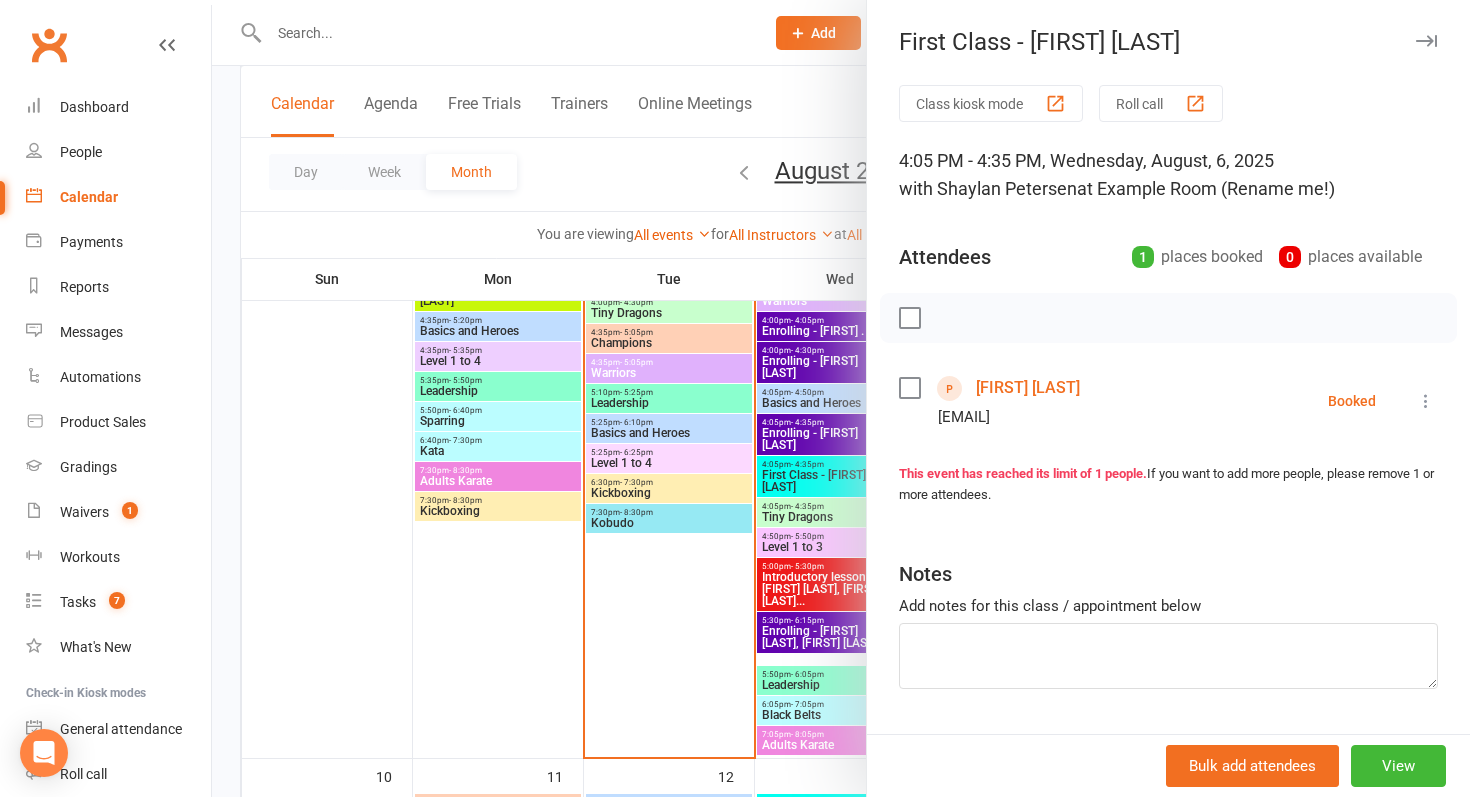 click on "[FIRST] [LAST]" at bounding box center (1028, 388) 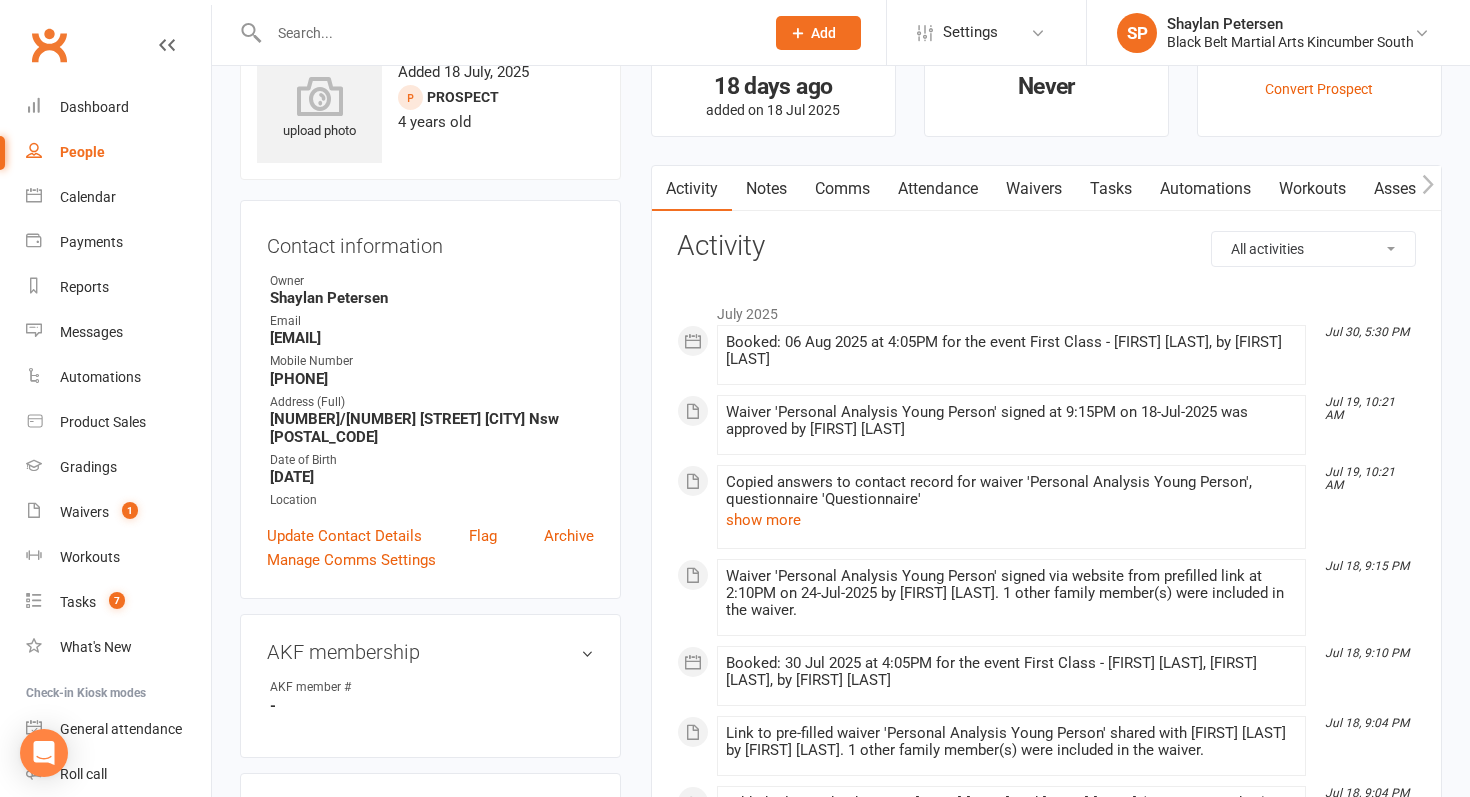 scroll, scrollTop: 80, scrollLeft: 0, axis: vertical 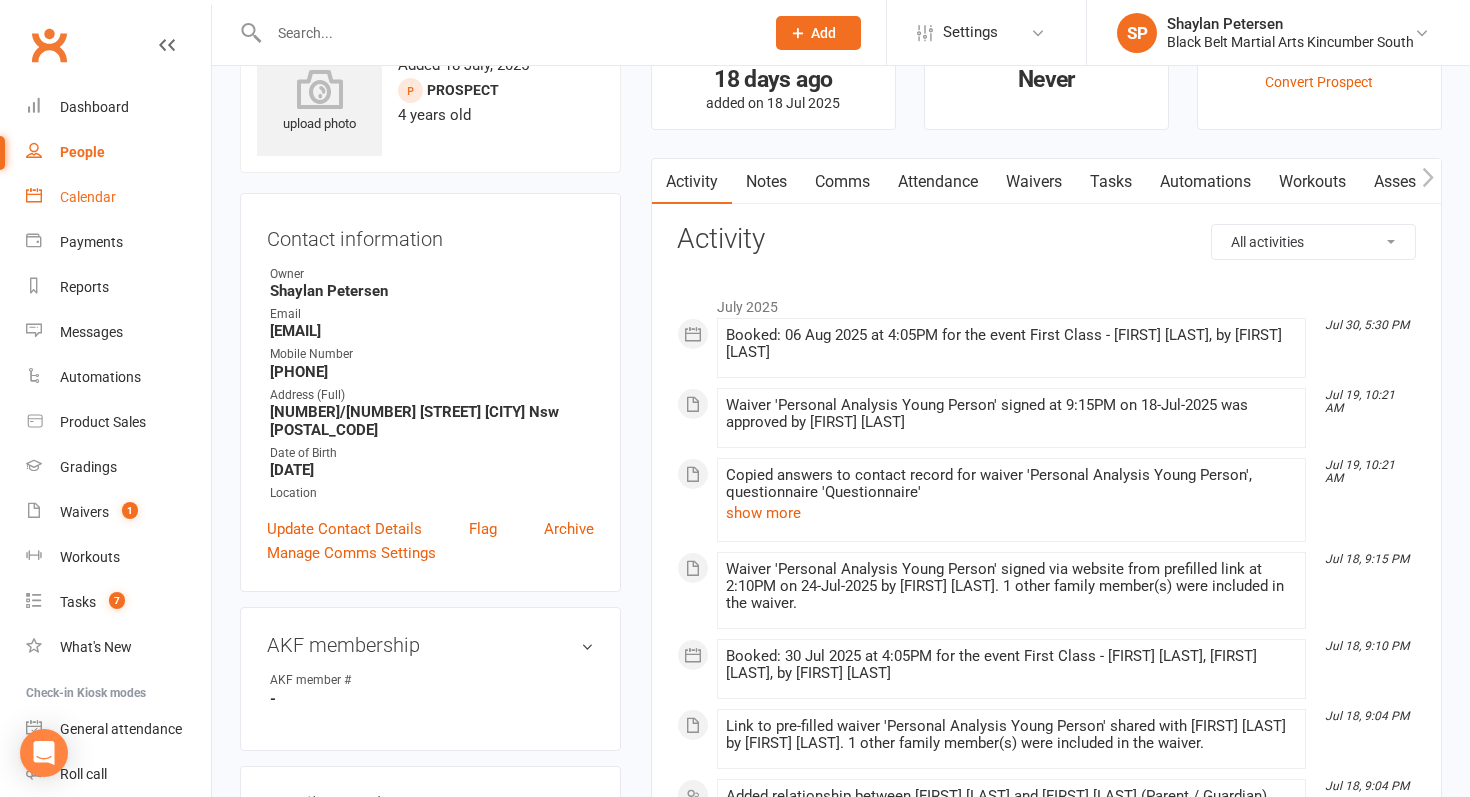 click on "Calendar" at bounding box center (118, 197) 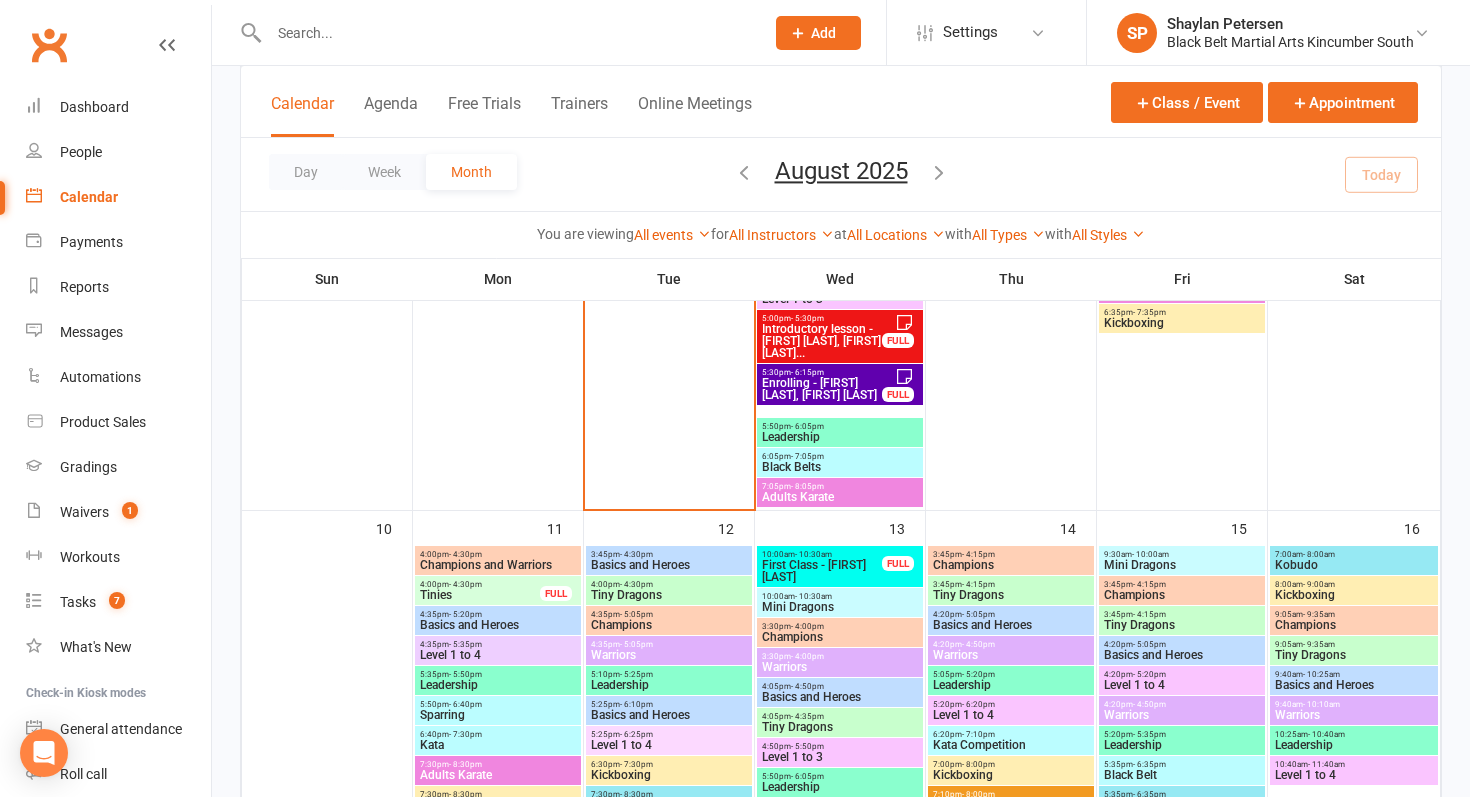 scroll, scrollTop: 1050, scrollLeft: 0, axis: vertical 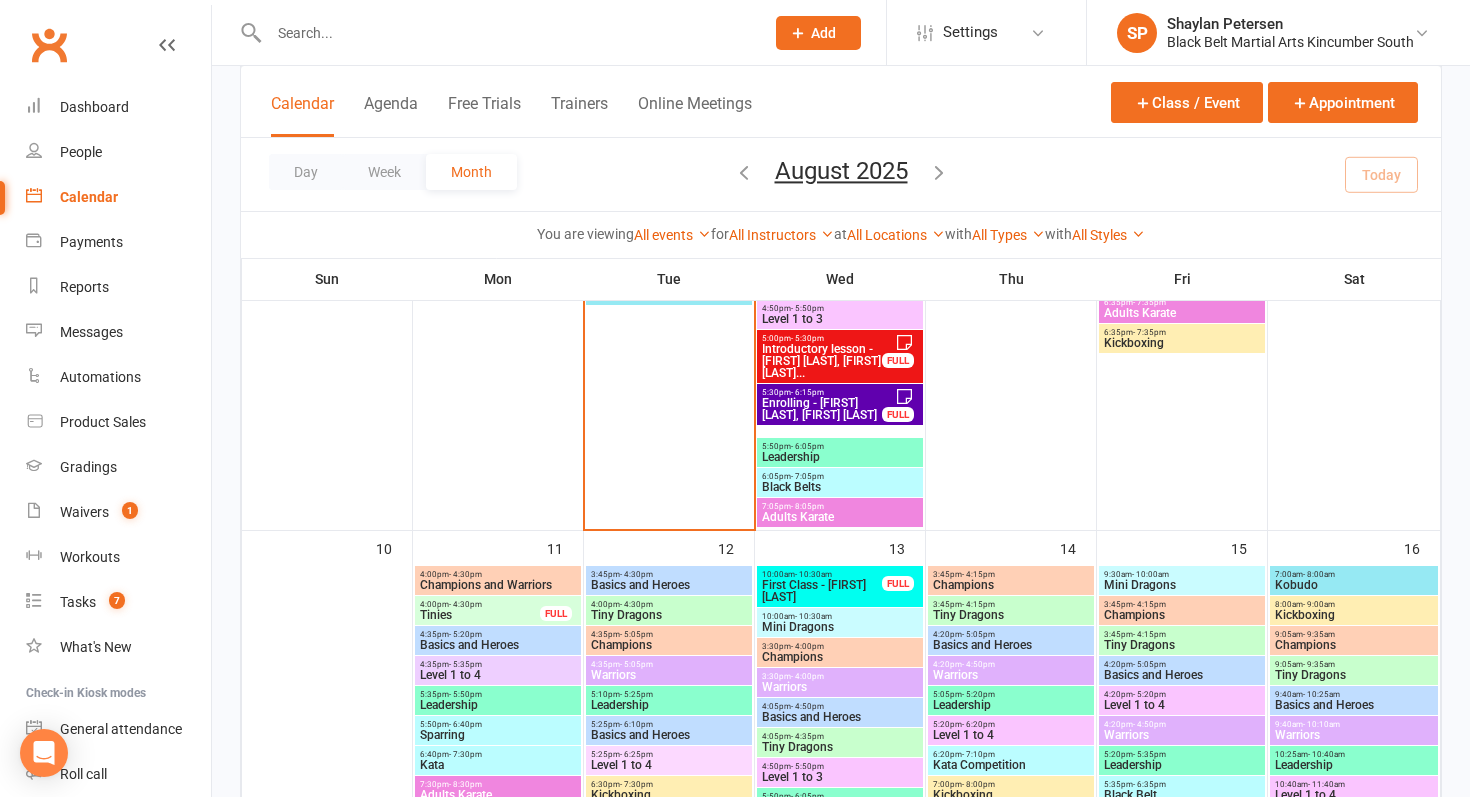 click on "Introductory lesson - [FIRST] [LAST], [FIRST] [LAST]..." at bounding box center (822, 361) 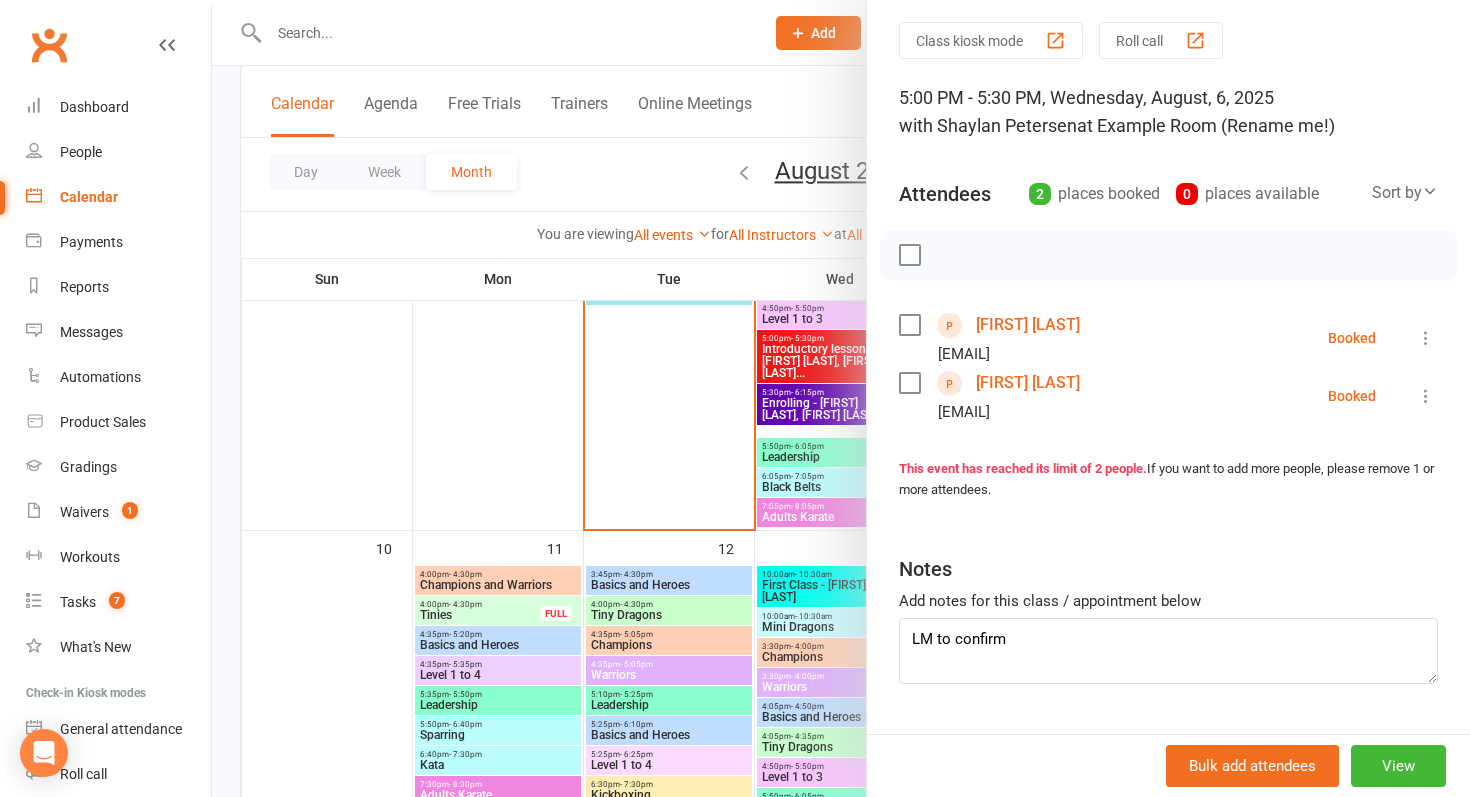 scroll, scrollTop: 100, scrollLeft: 0, axis: vertical 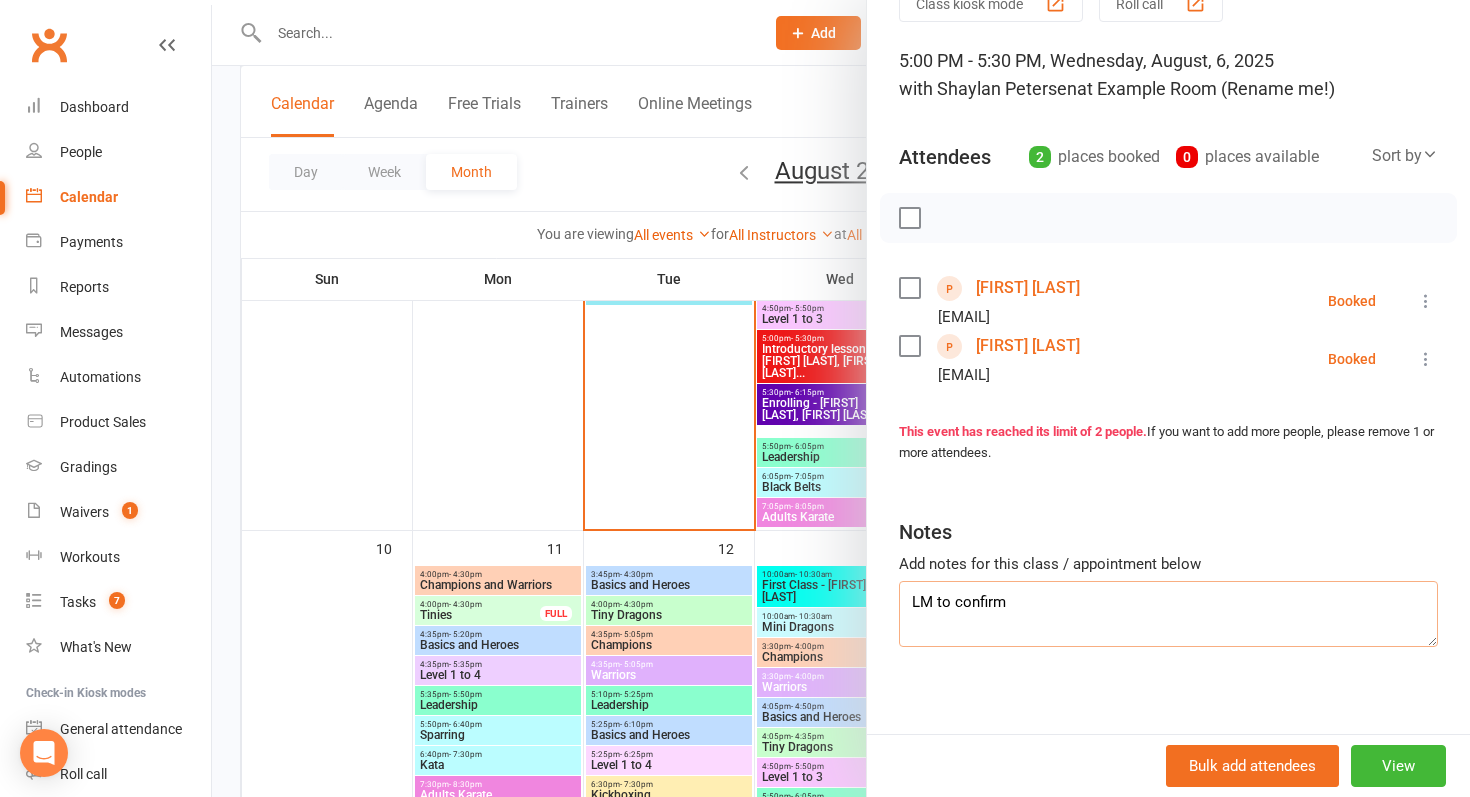 drag, startPoint x: 1037, startPoint y: 607, endPoint x: 868, endPoint y: 583, distance: 170.69563 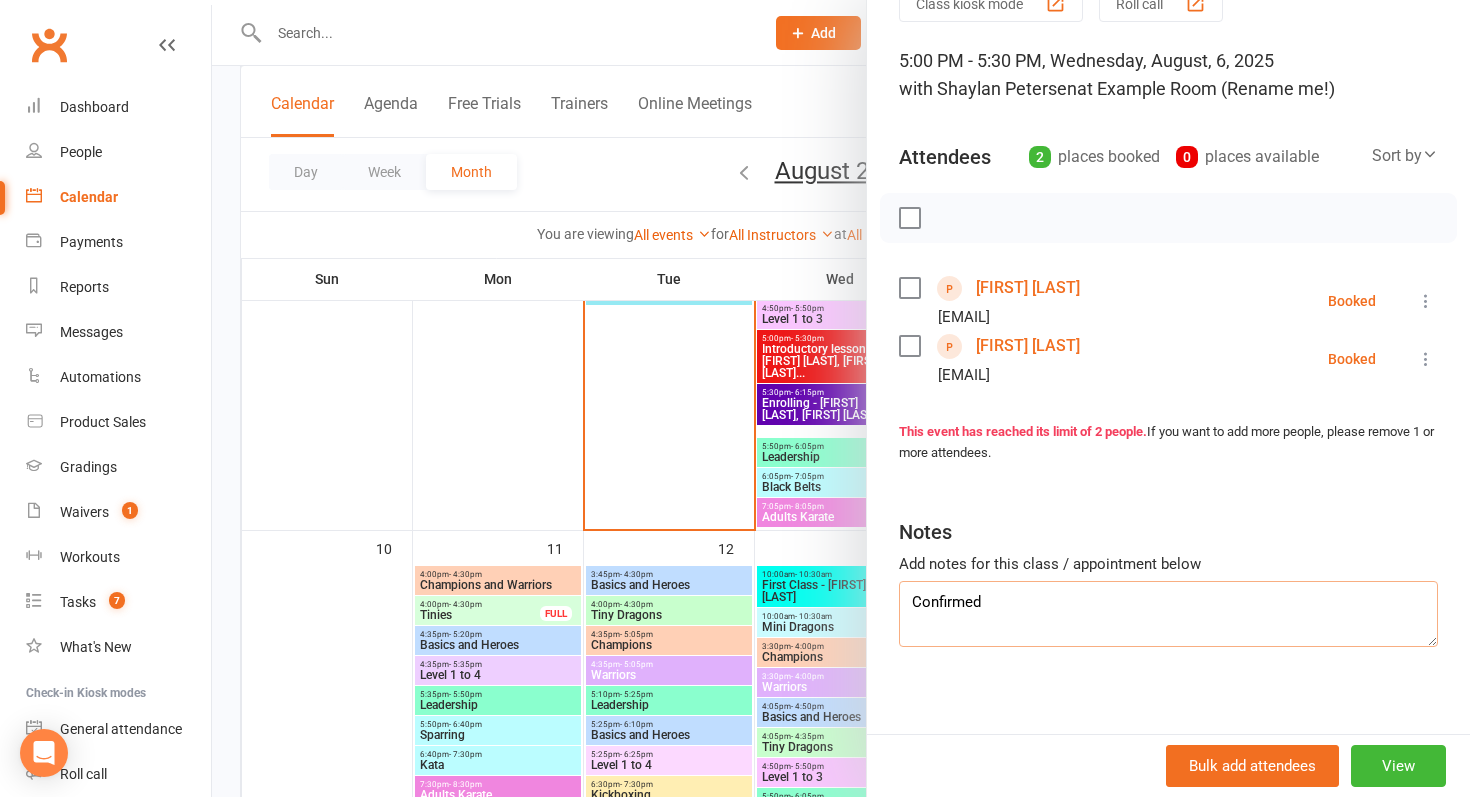 type on "Confirmed" 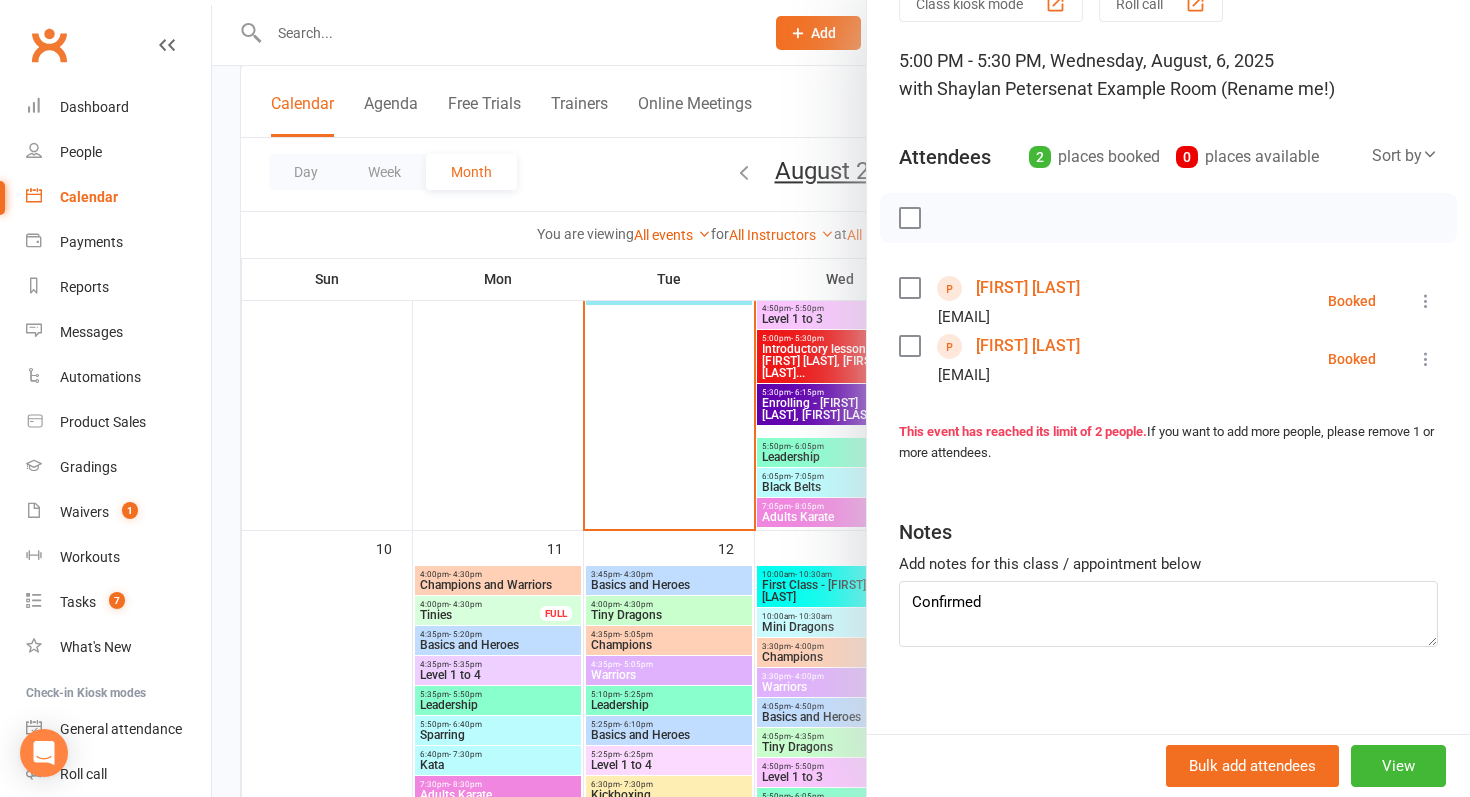 click at bounding box center [841, 398] 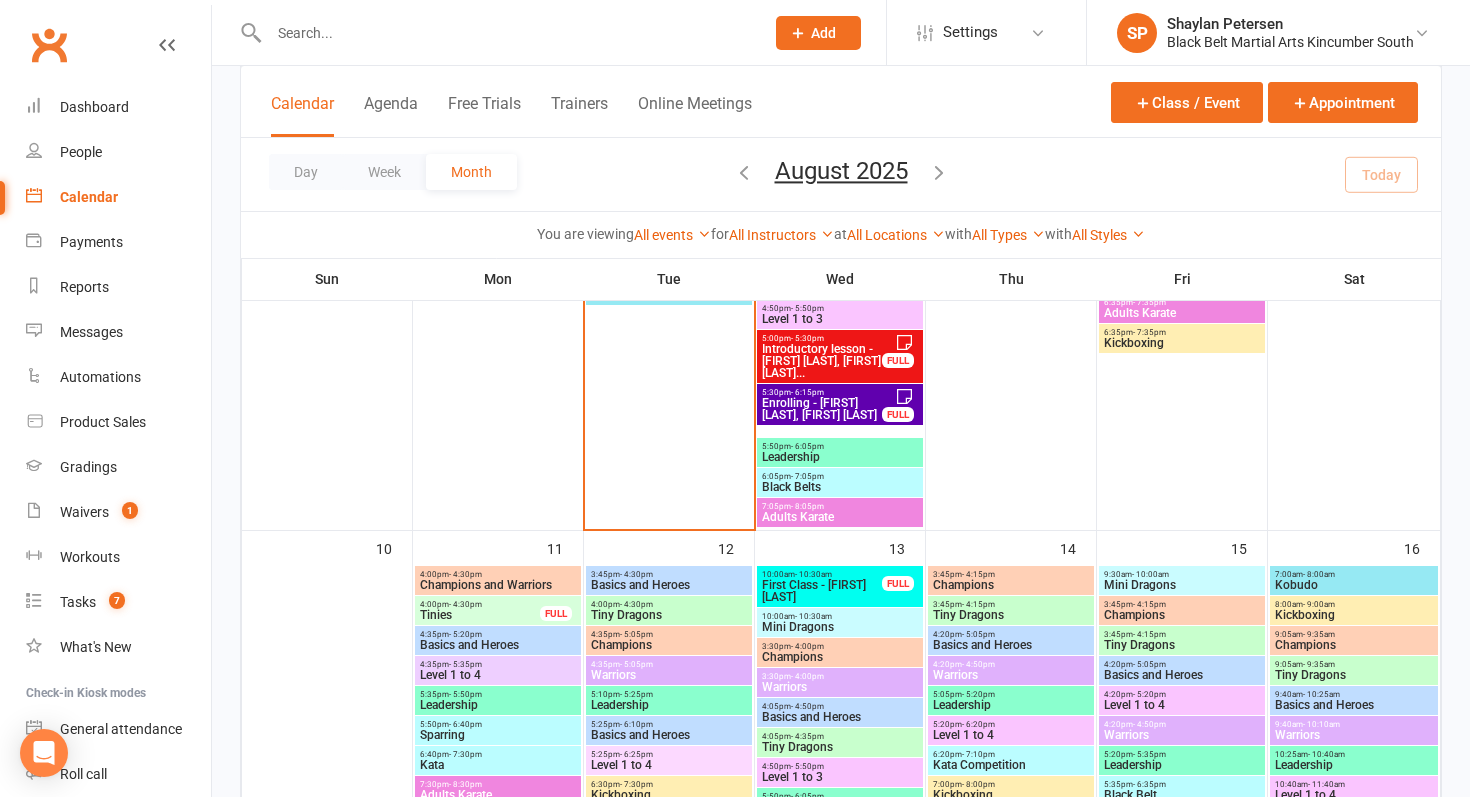 click on "Enrolling - [FIRST] [LAST], [FIRST] [LAST]" at bounding box center (822, 409) 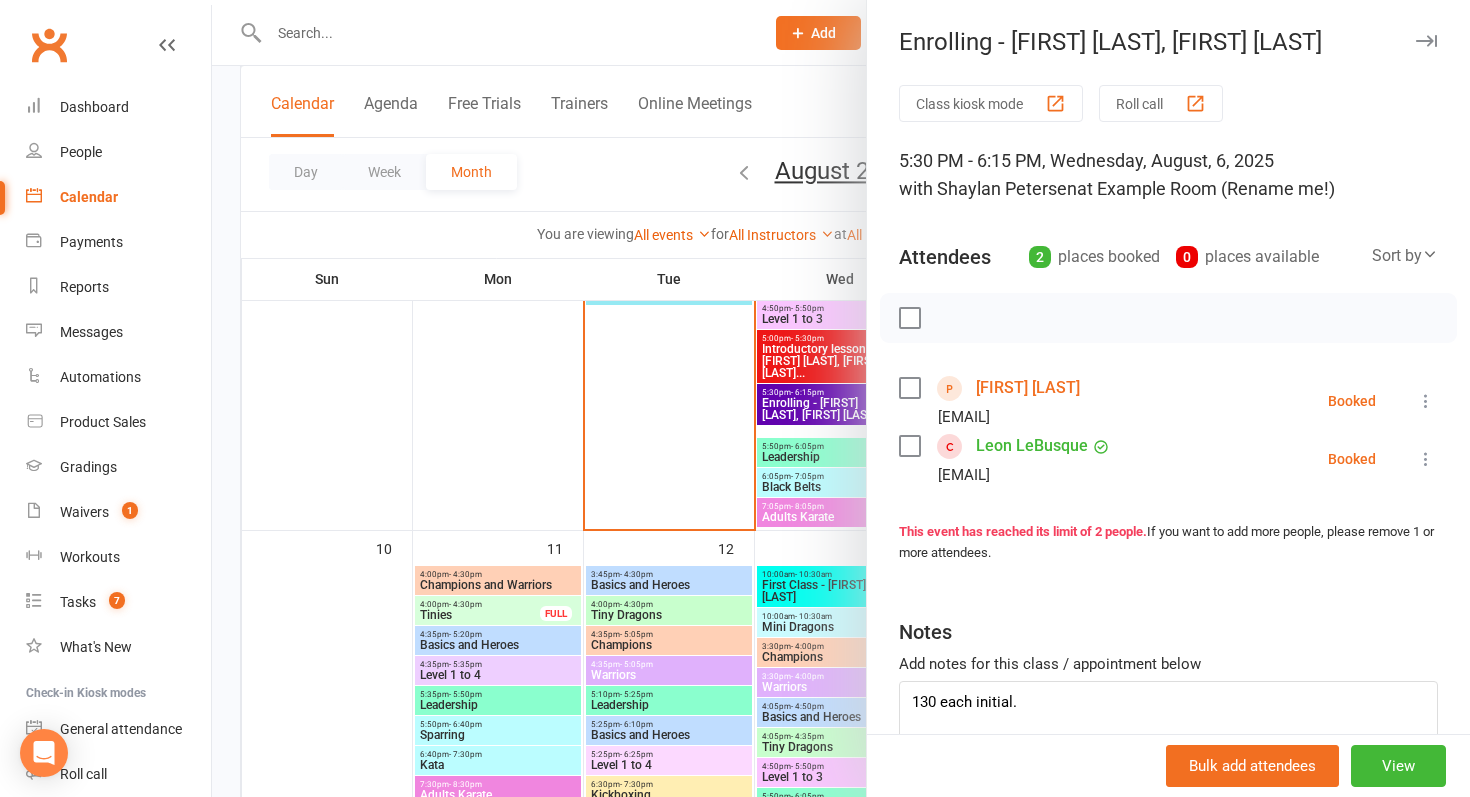 click at bounding box center (841, 398) 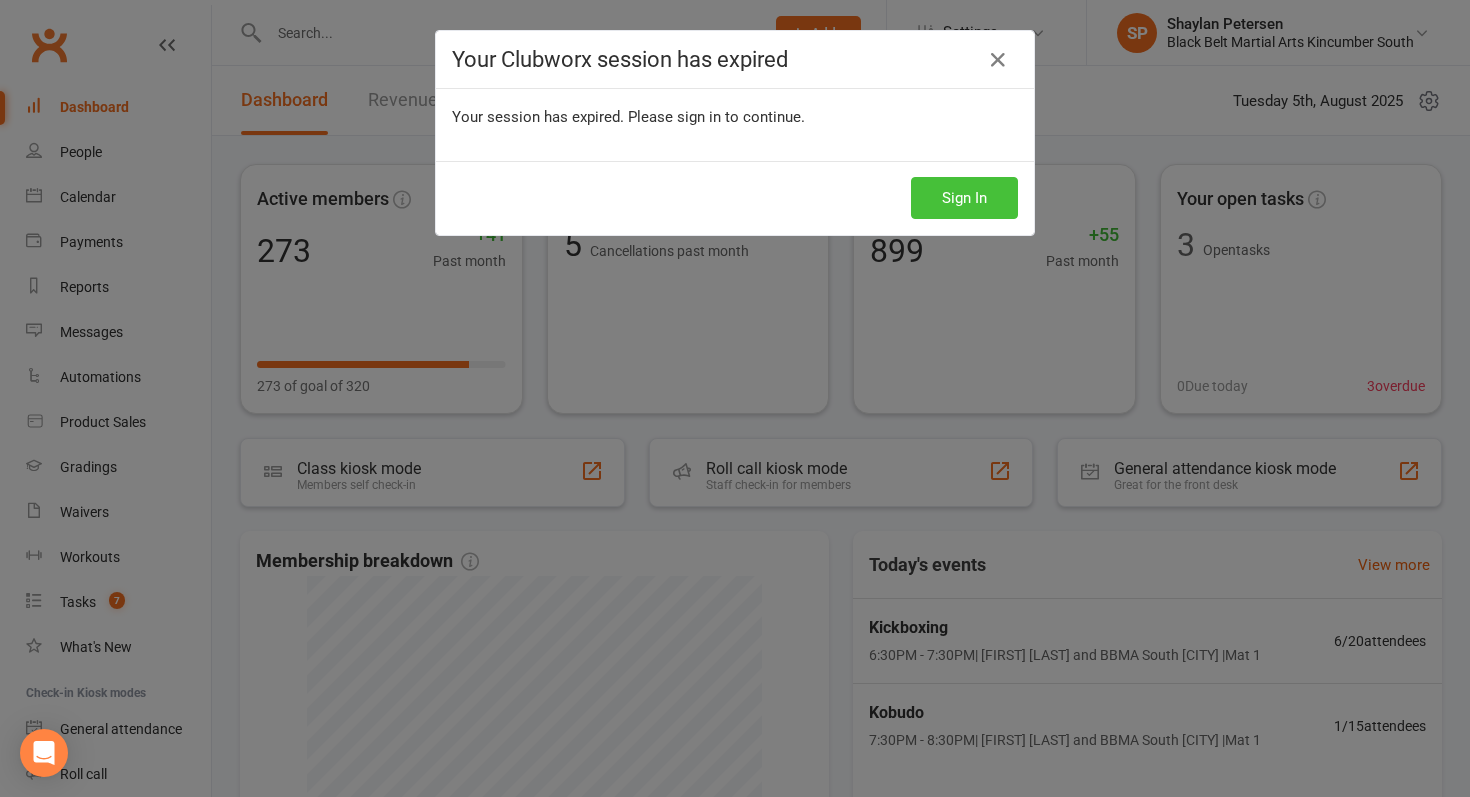 scroll, scrollTop: 0, scrollLeft: 0, axis: both 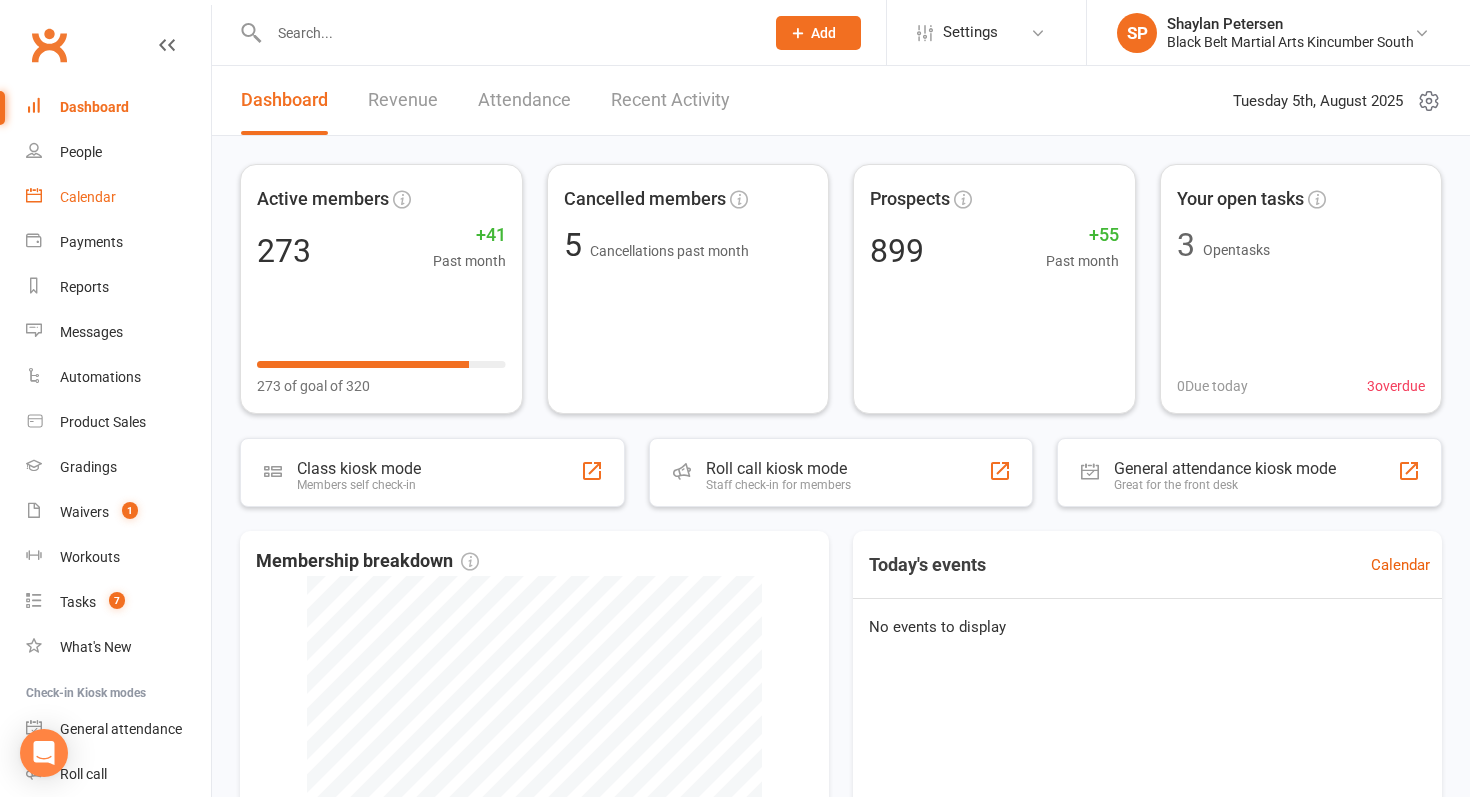 click on "Calendar" at bounding box center (118, 197) 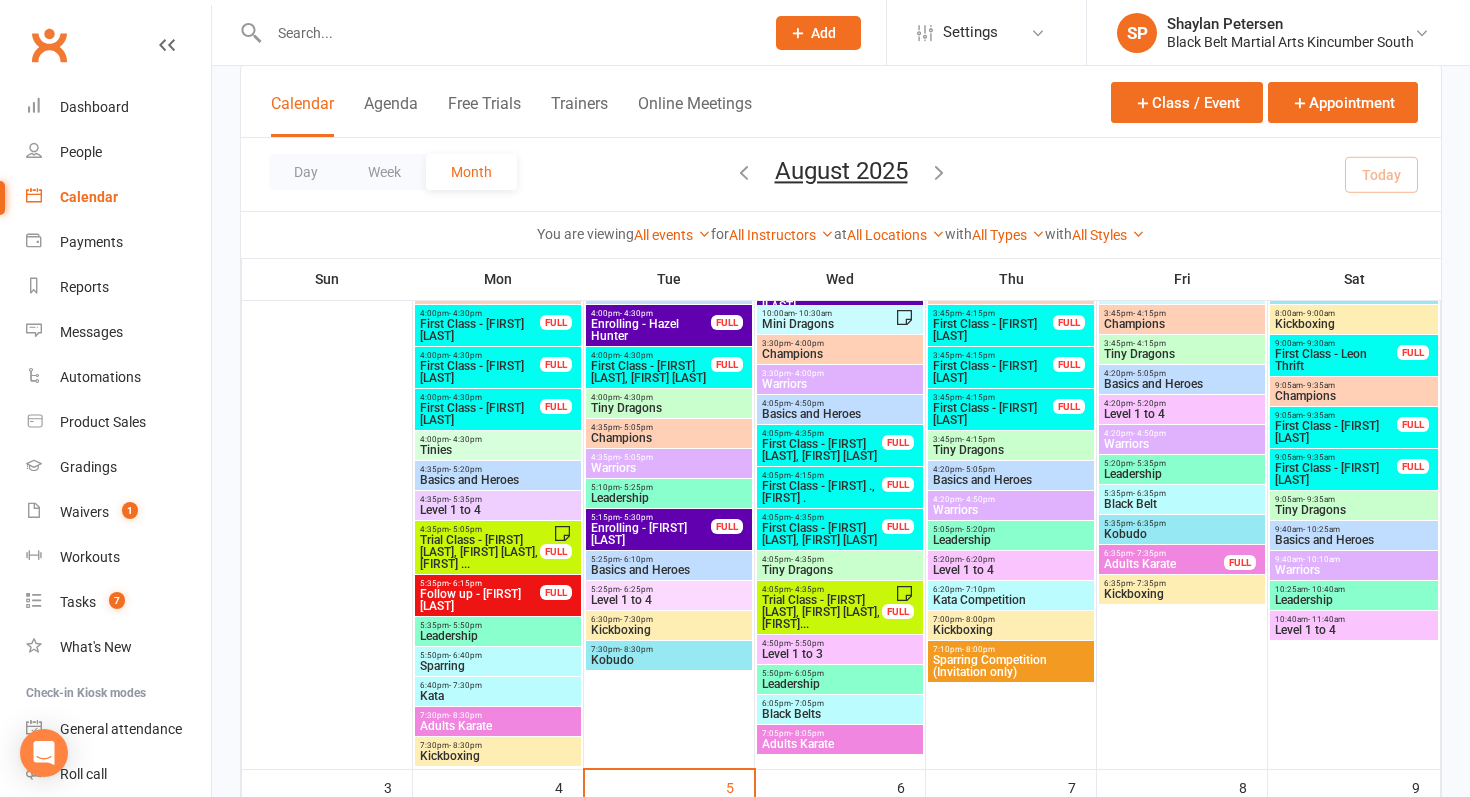 scroll, scrollTop: 187, scrollLeft: 0, axis: vertical 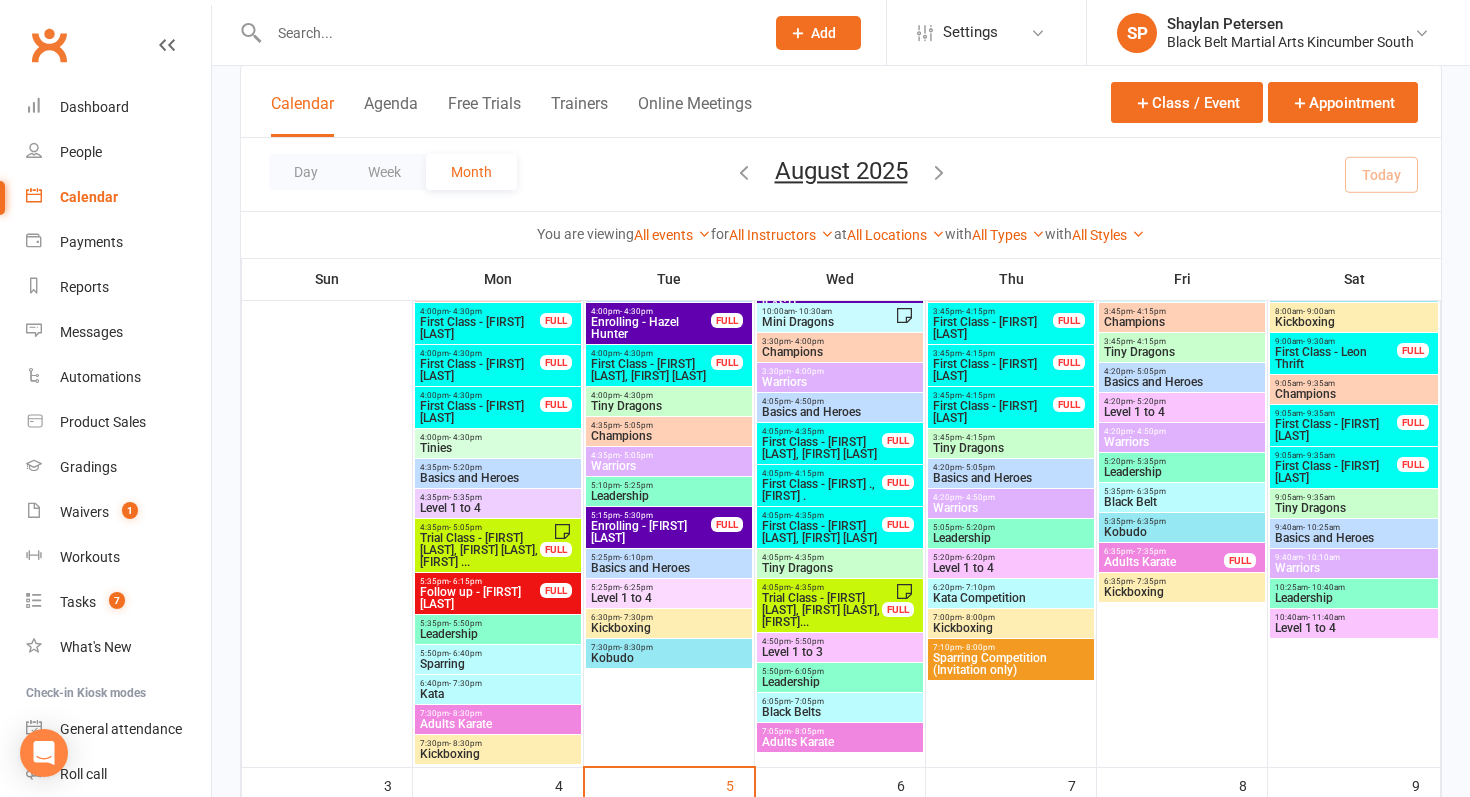click at bounding box center [939, 172] 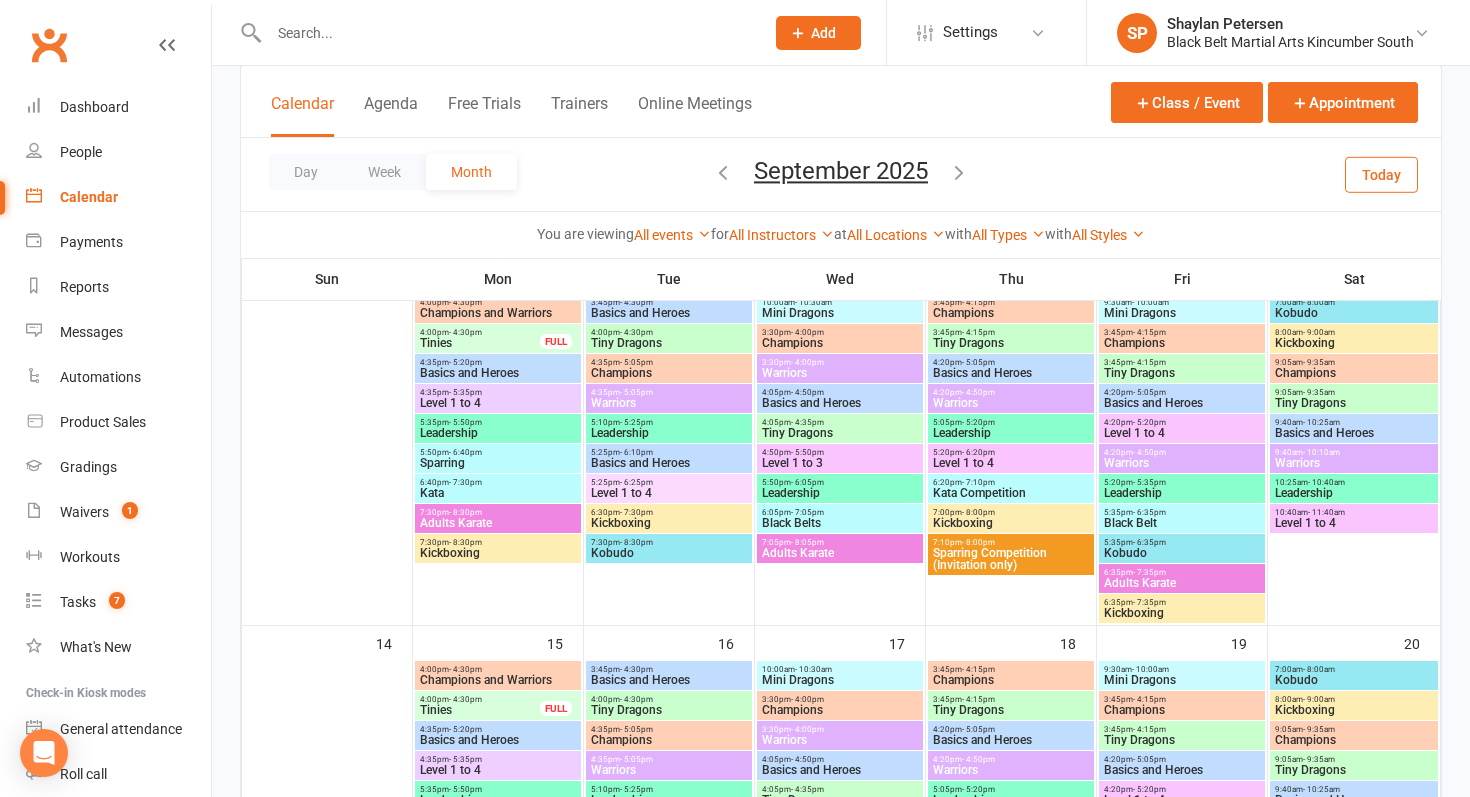 scroll, scrollTop: 496, scrollLeft: 0, axis: vertical 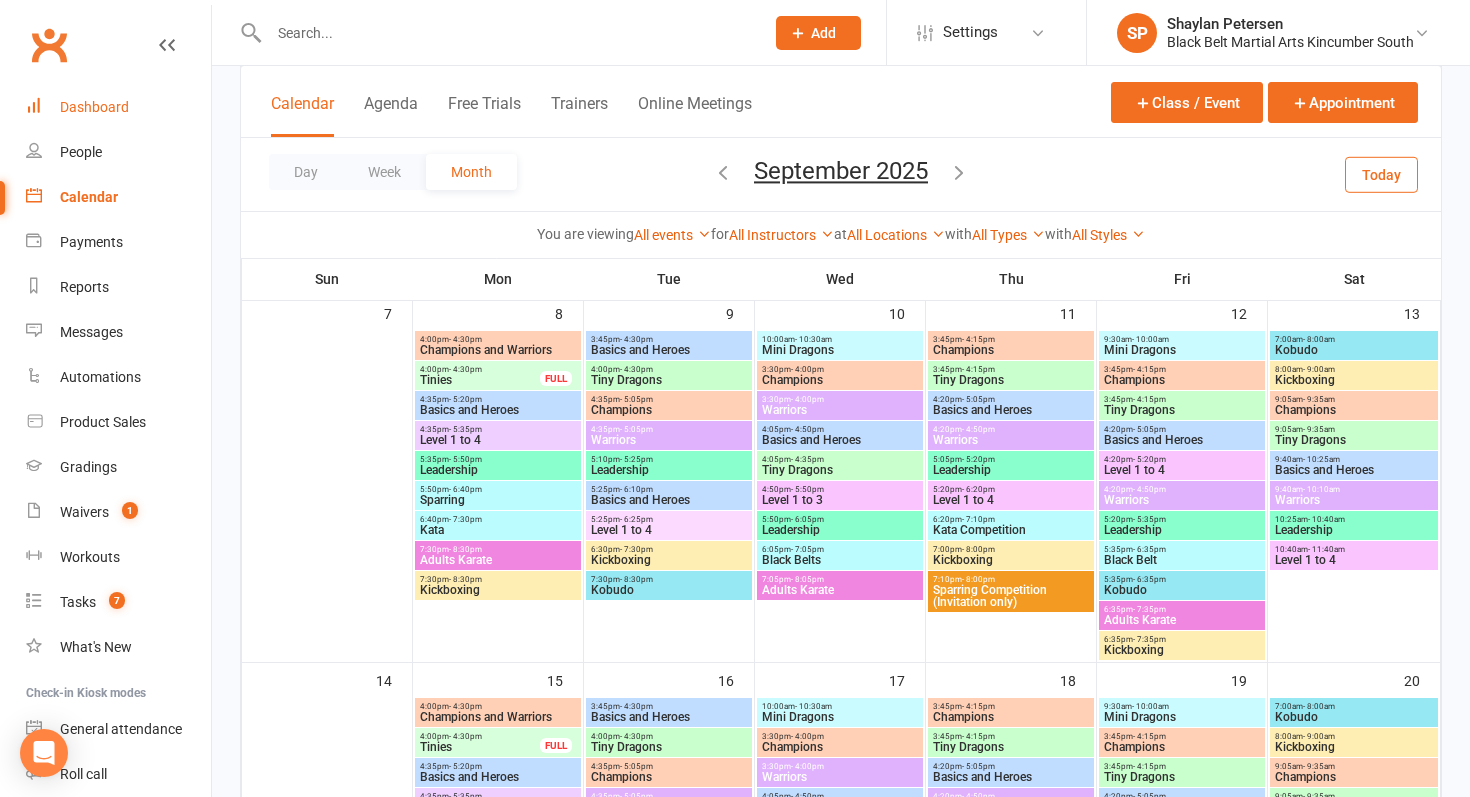 click on "Dashboard" at bounding box center [94, 107] 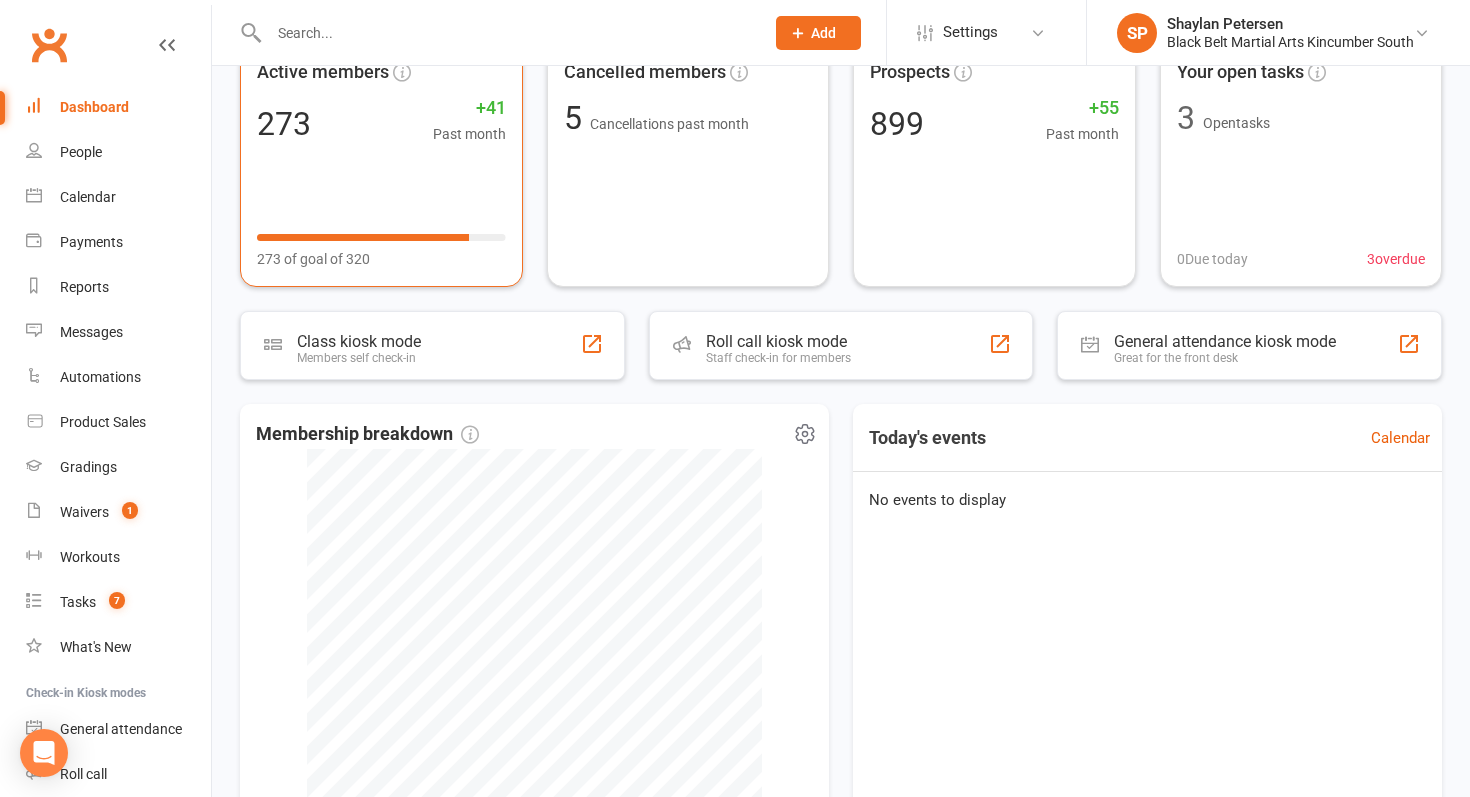 scroll, scrollTop: 0, scrollLeft: 0, axis: both 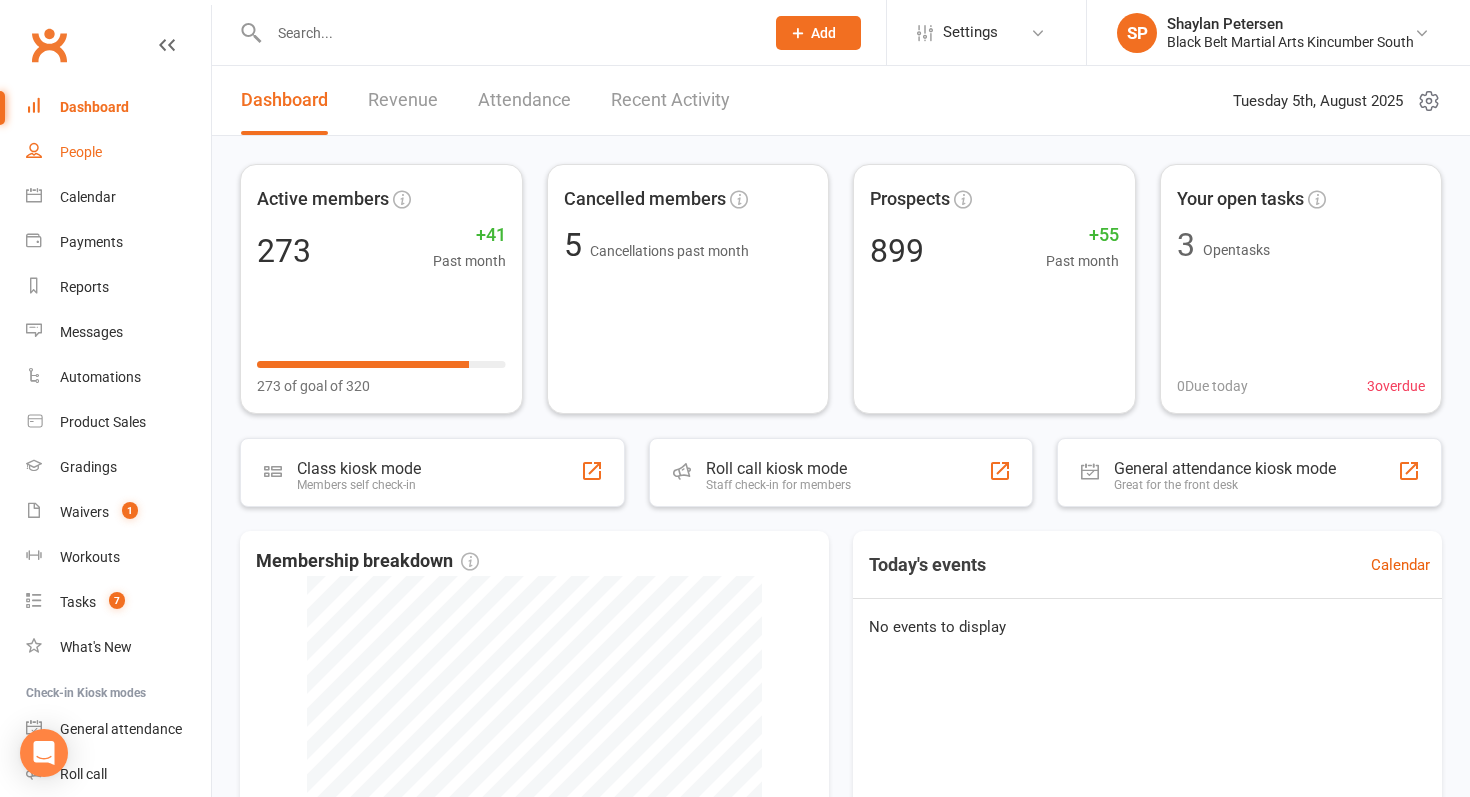 click on "People" at bounding box center (118, 152) 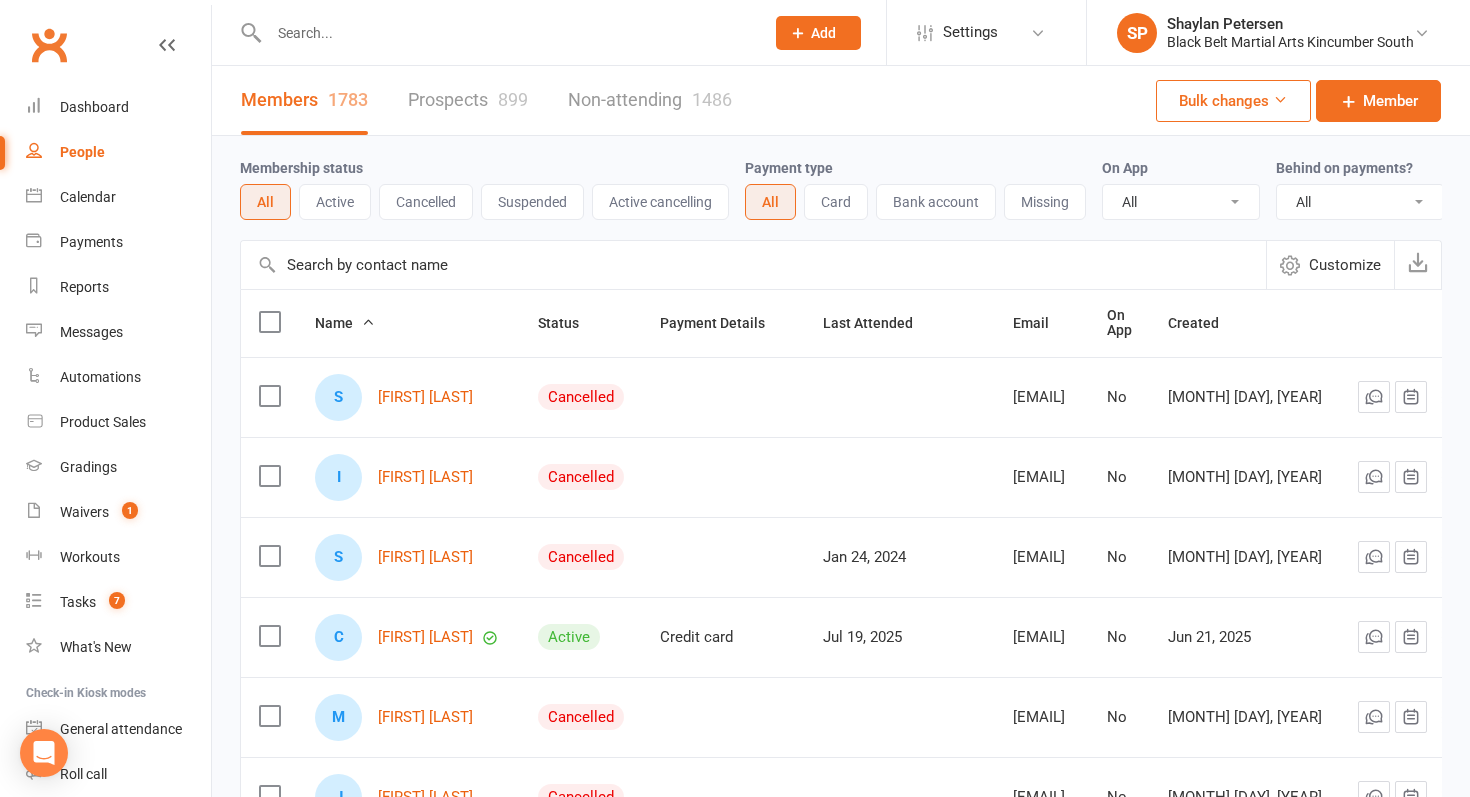 click on "Prospects 899" at bounding box center (468, 100) 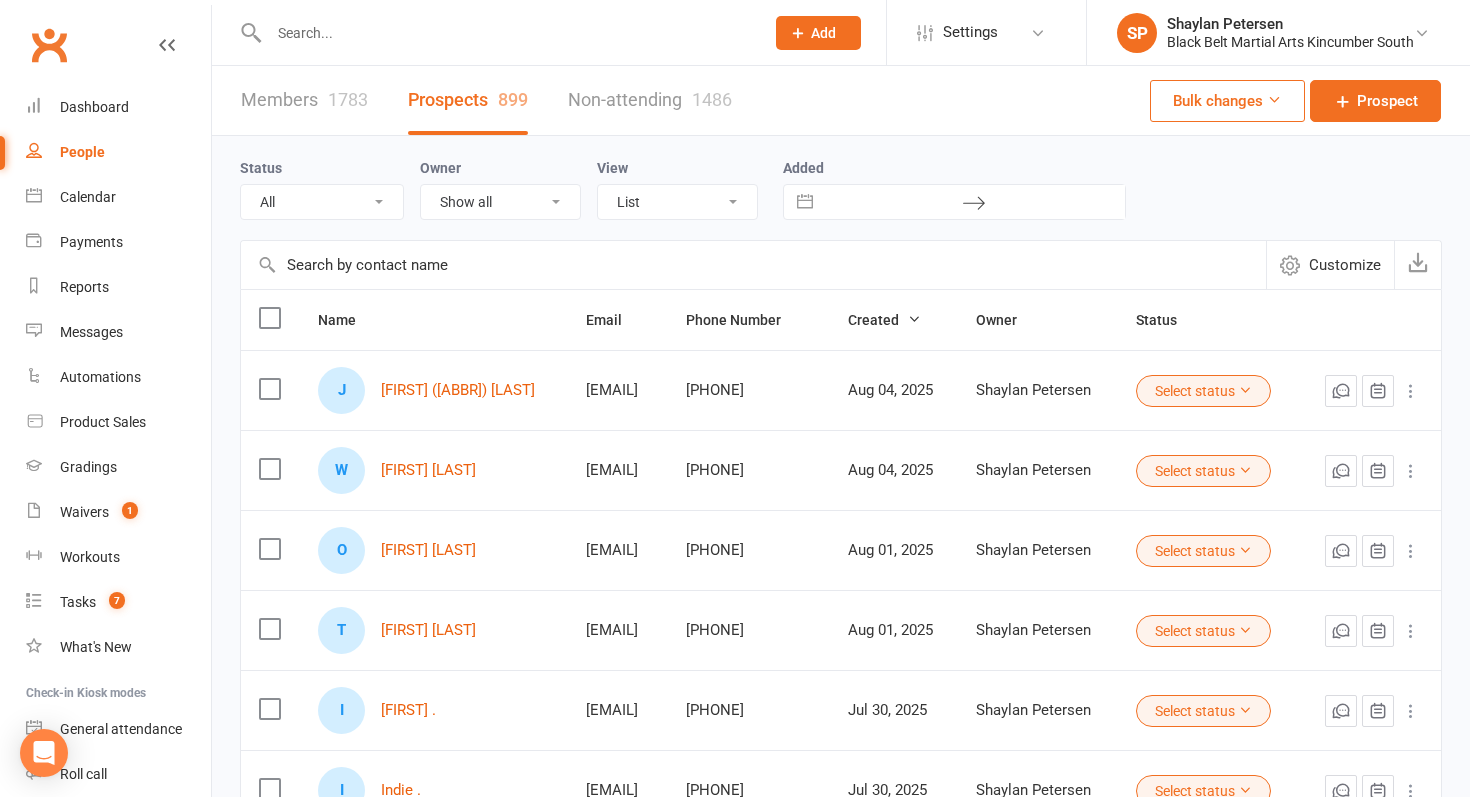 click at bounding box center [805, 202] 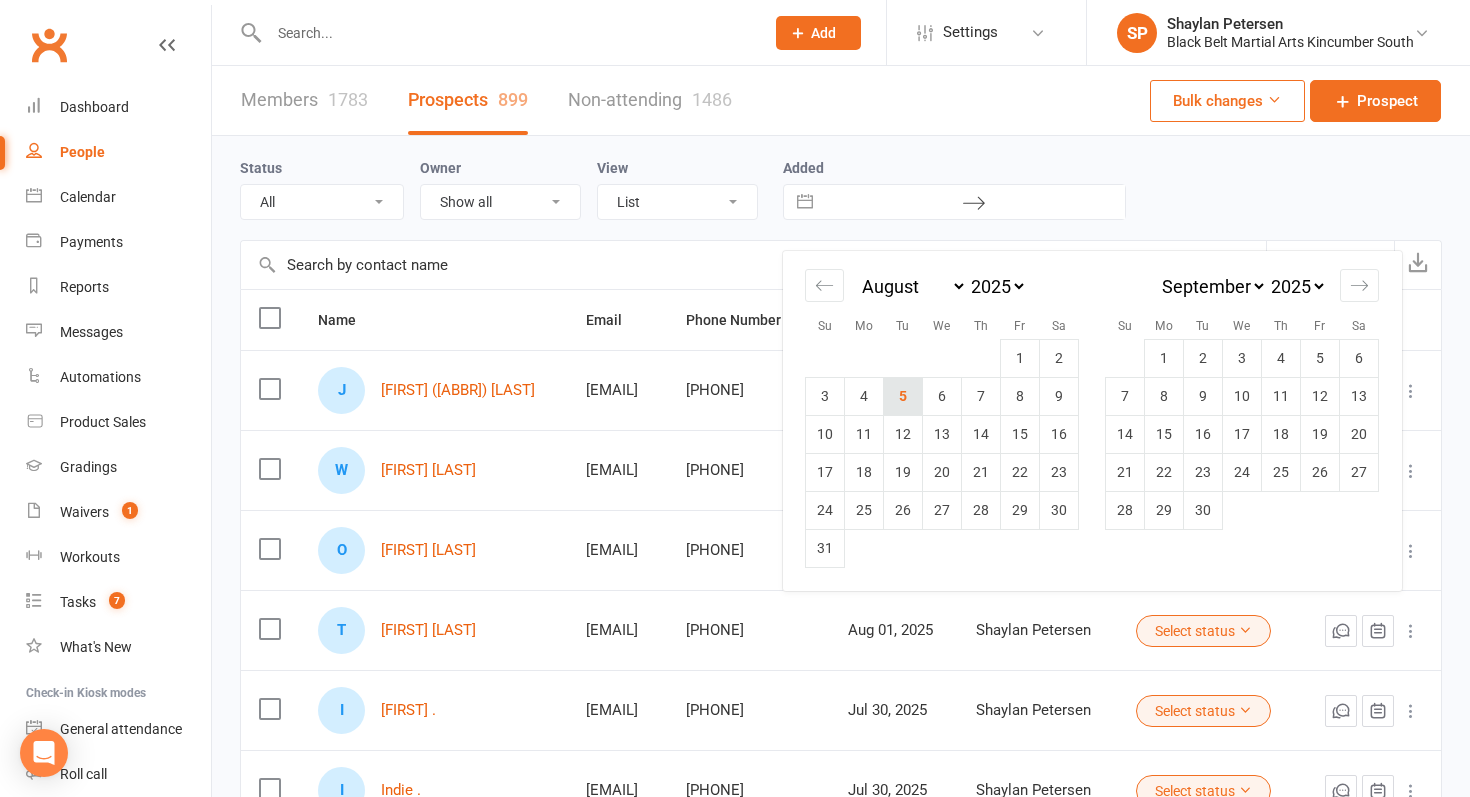 click on "5" at bounding box center [903, 396] 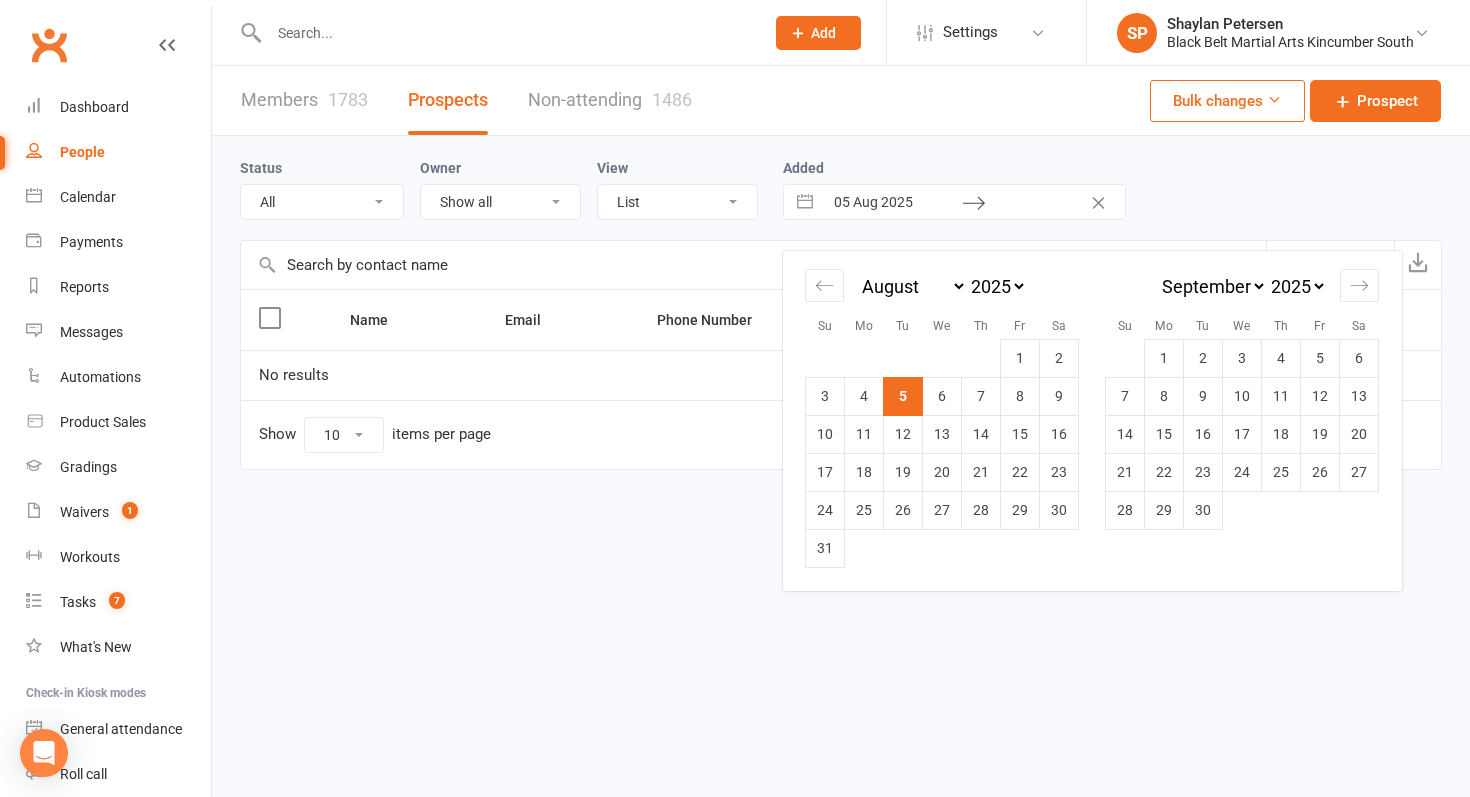 click on "5" at bounding box center (903, 396) 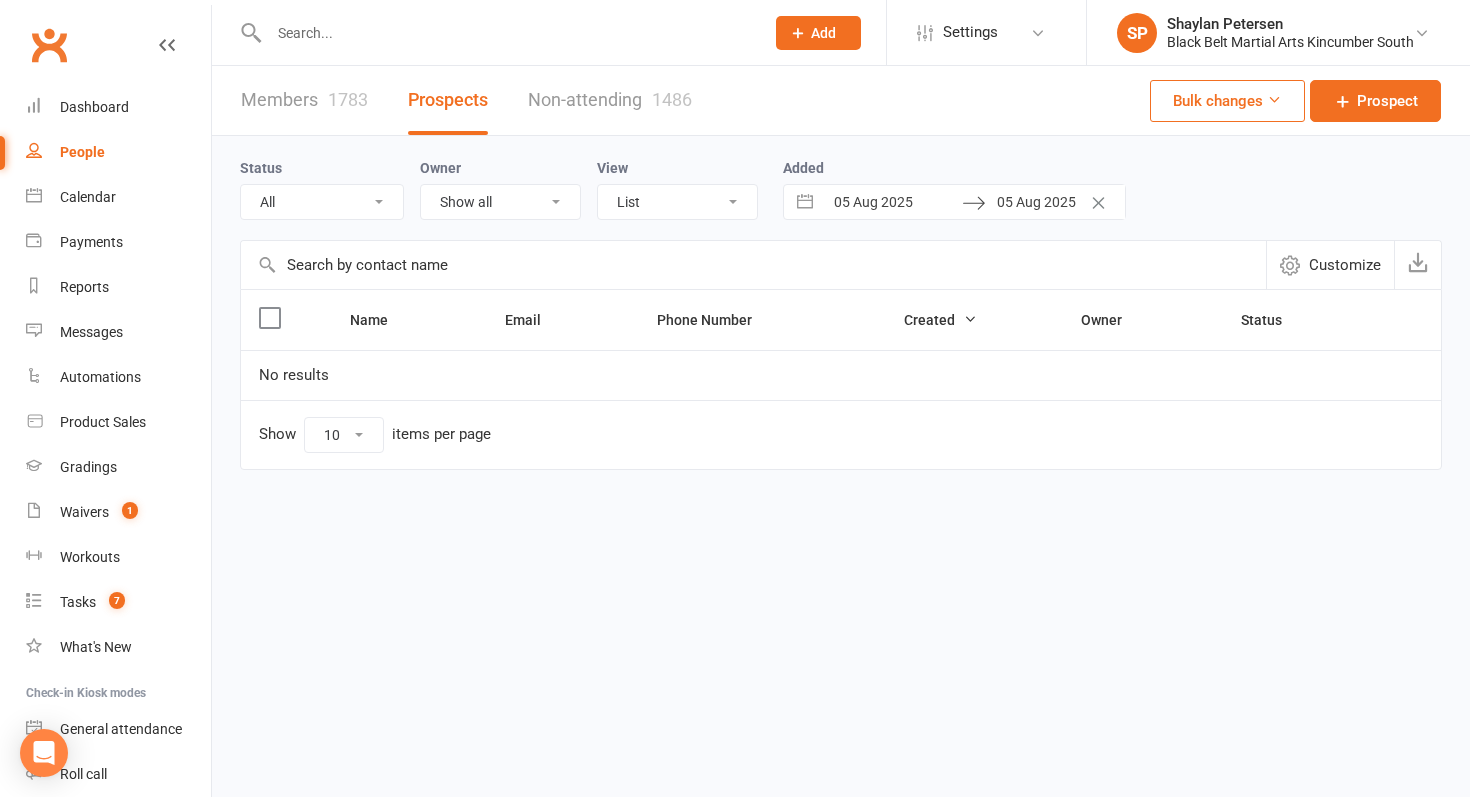 click on "05 Aug 2025" at bounding box center (892, 202) 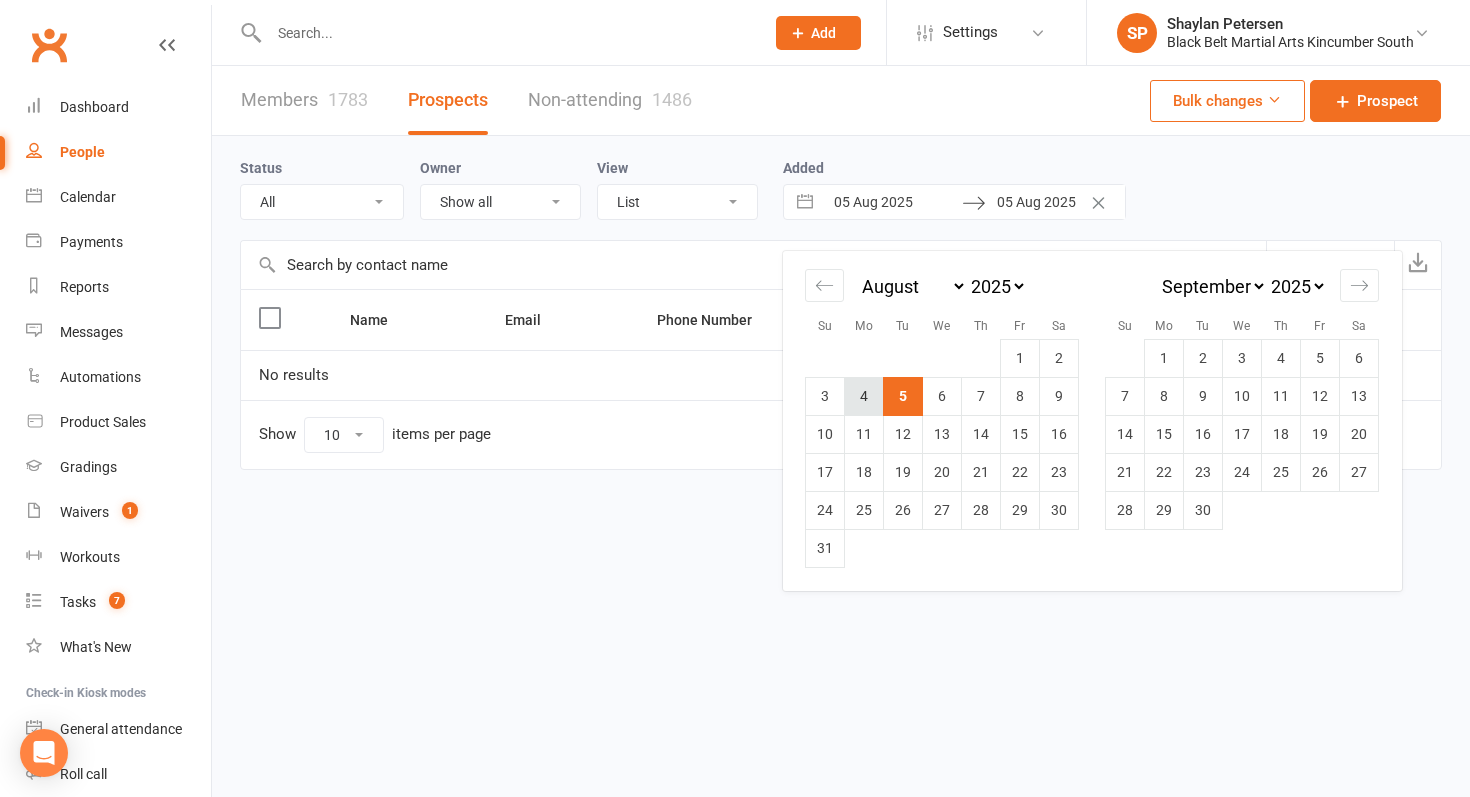 click on "4" at bounding box center [864, 396] 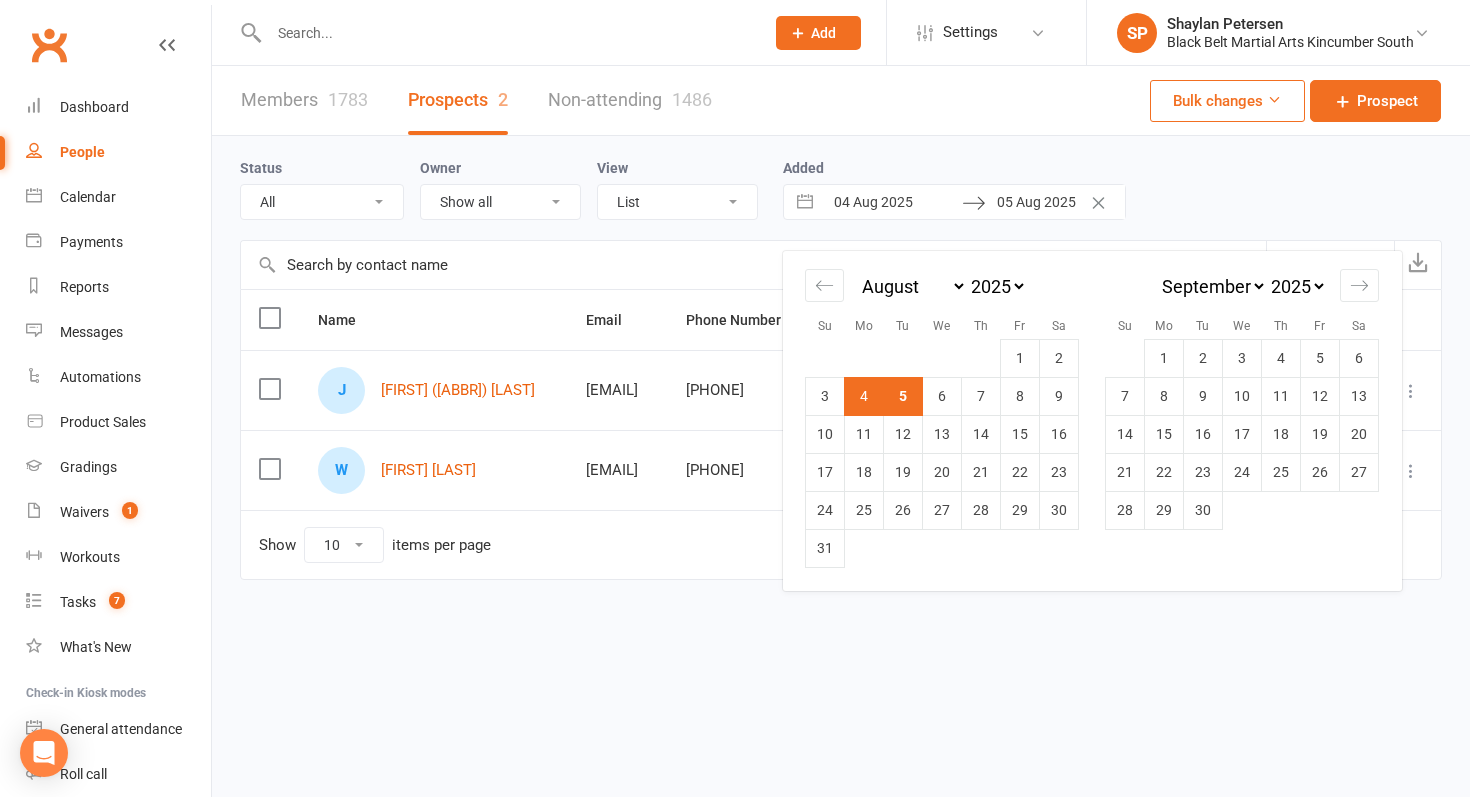 click on "4" at bounding box center [864, 396] 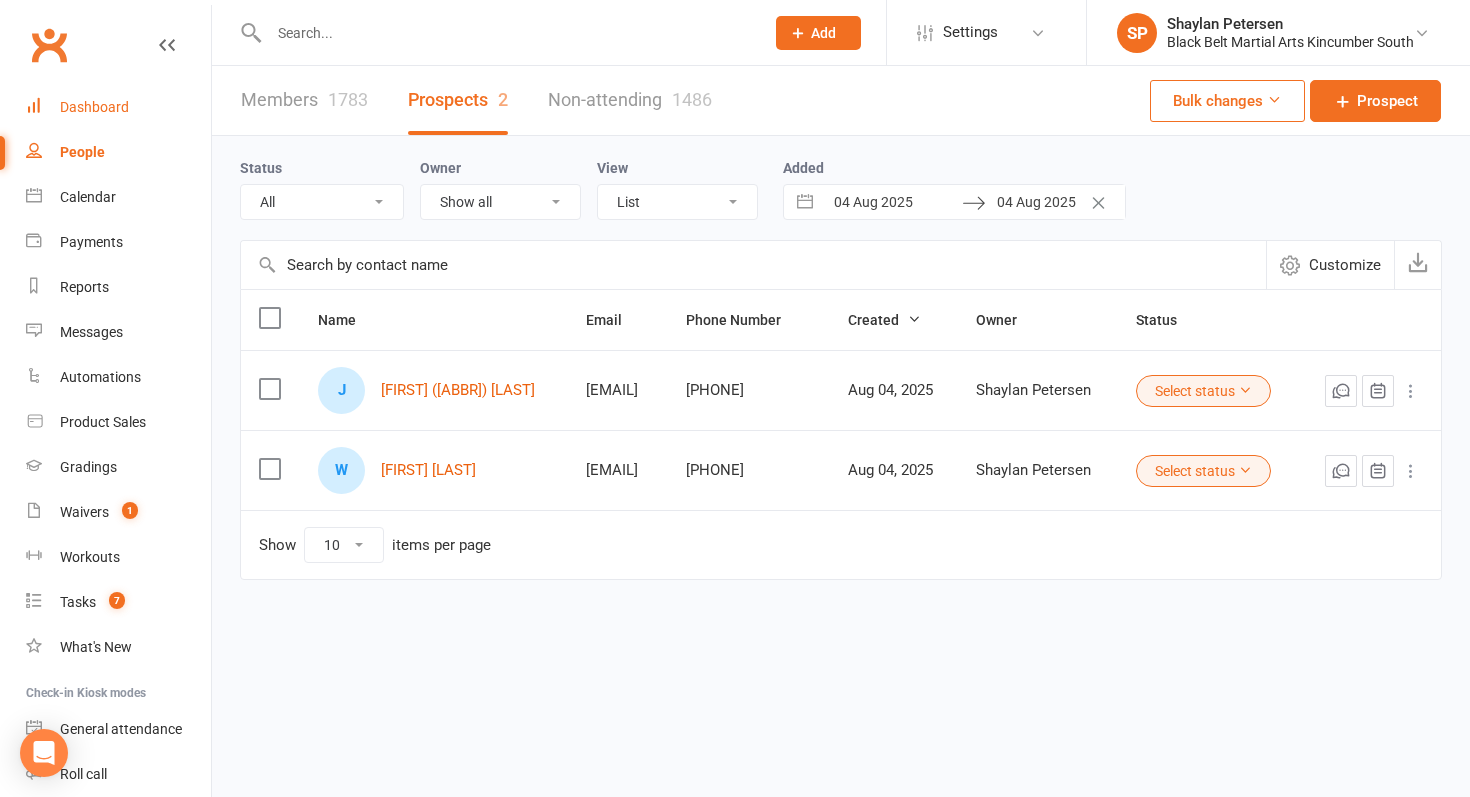 click on "Dashboard" at bounding box center [94, 107] 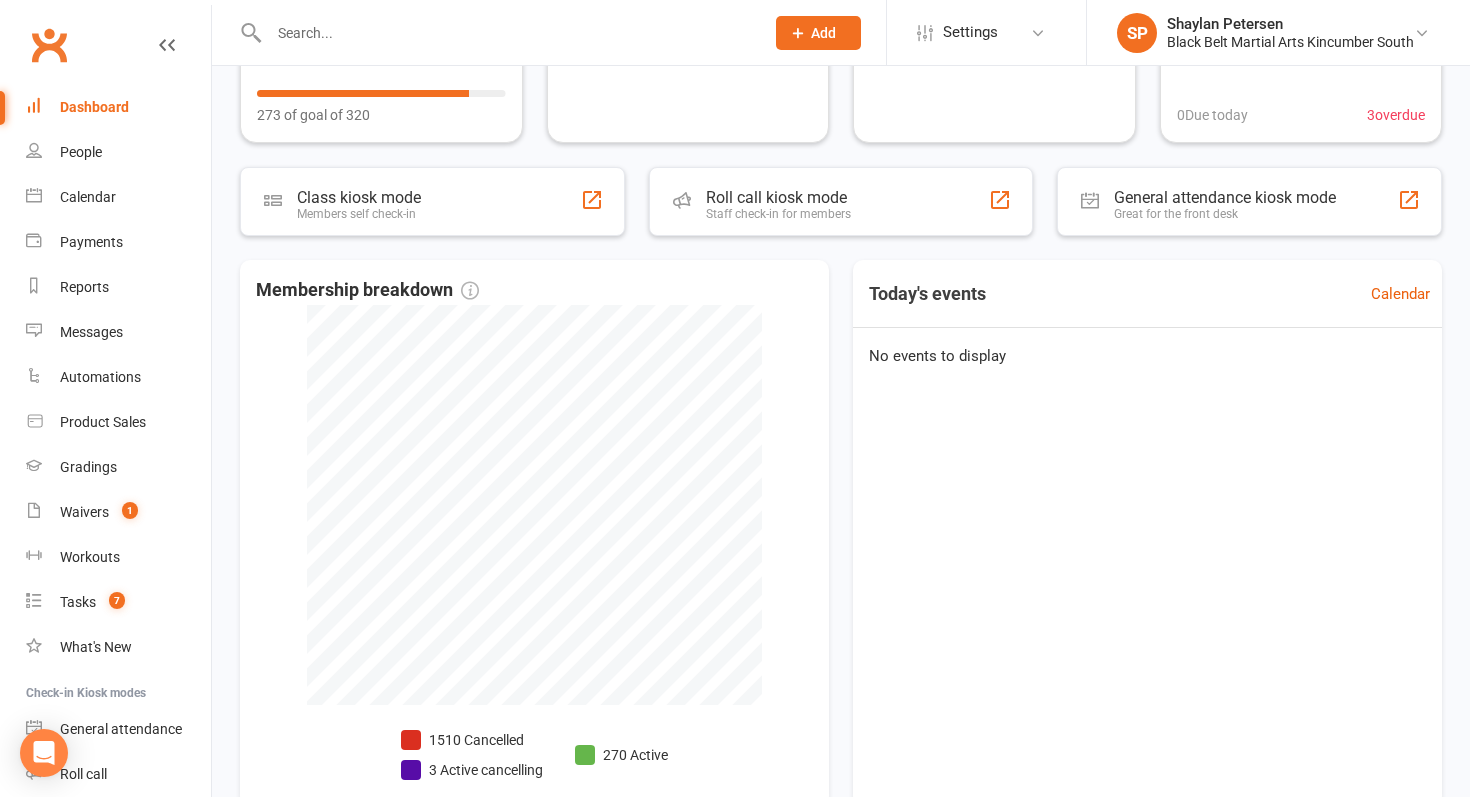 scroll, scrollTop: 0, scrollLeft: 0, axis: both 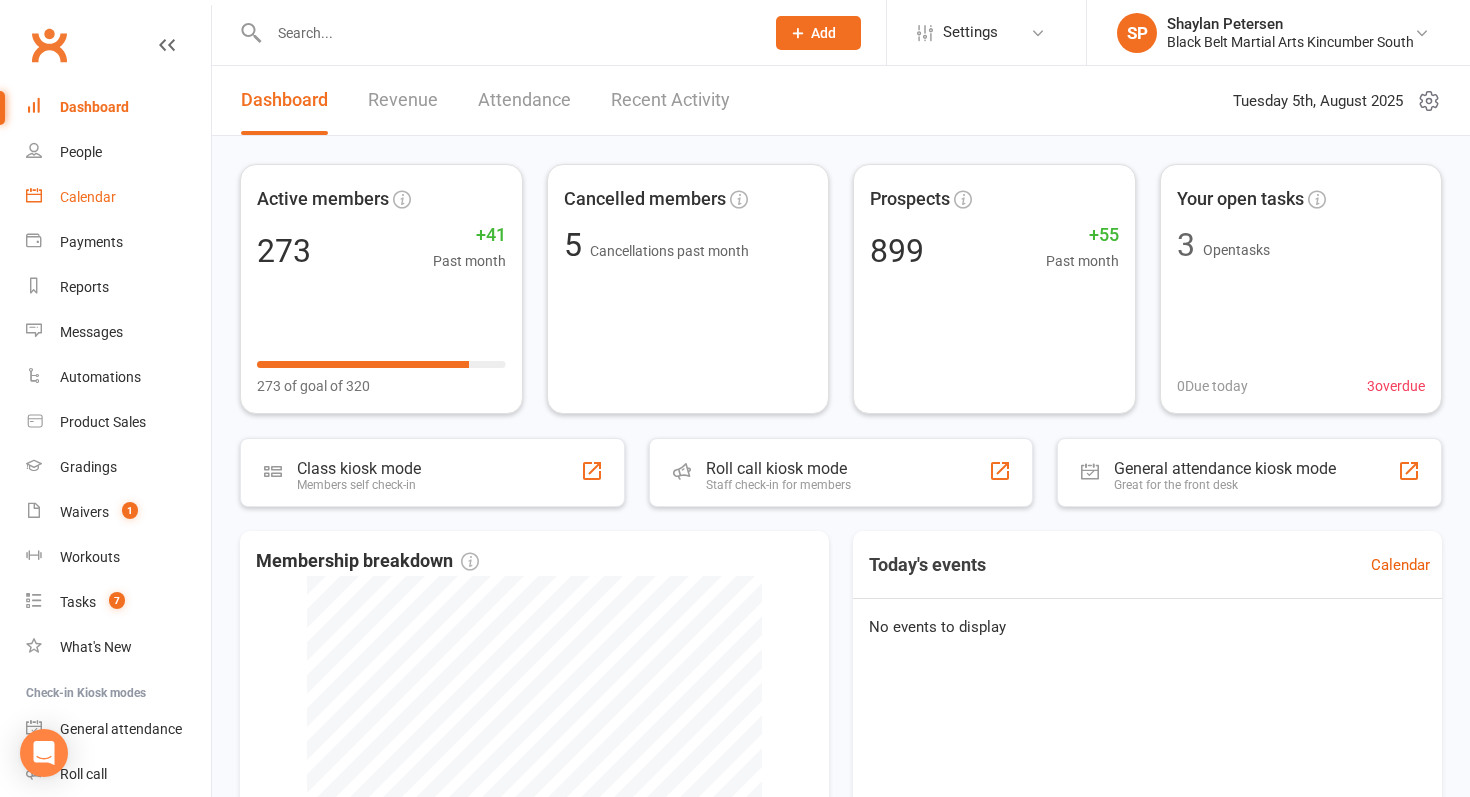 click on "Calendar" at bounding box center (88, 197) 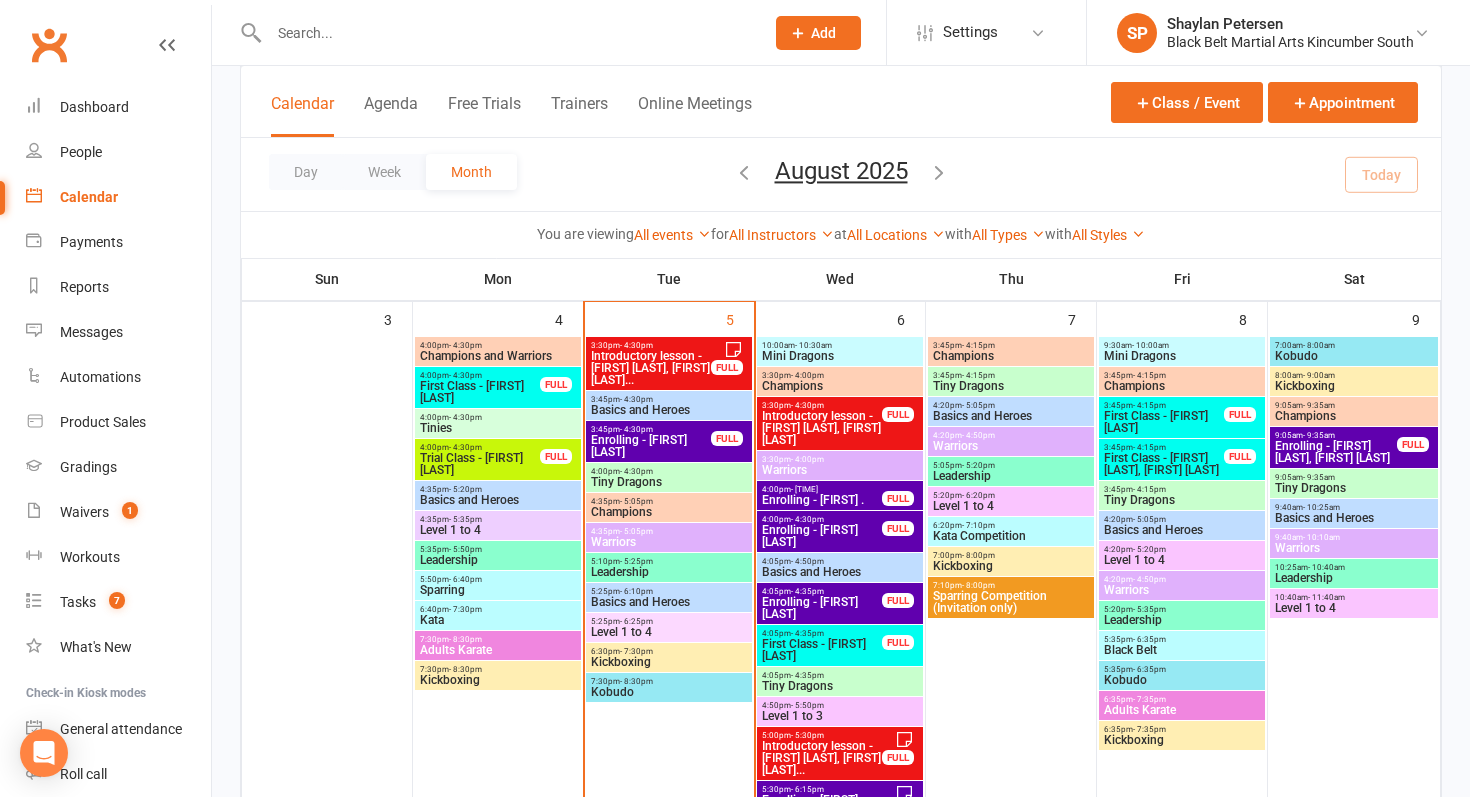 scroll, scrollTop: 656, scrollLeft: 0, axis: vertical 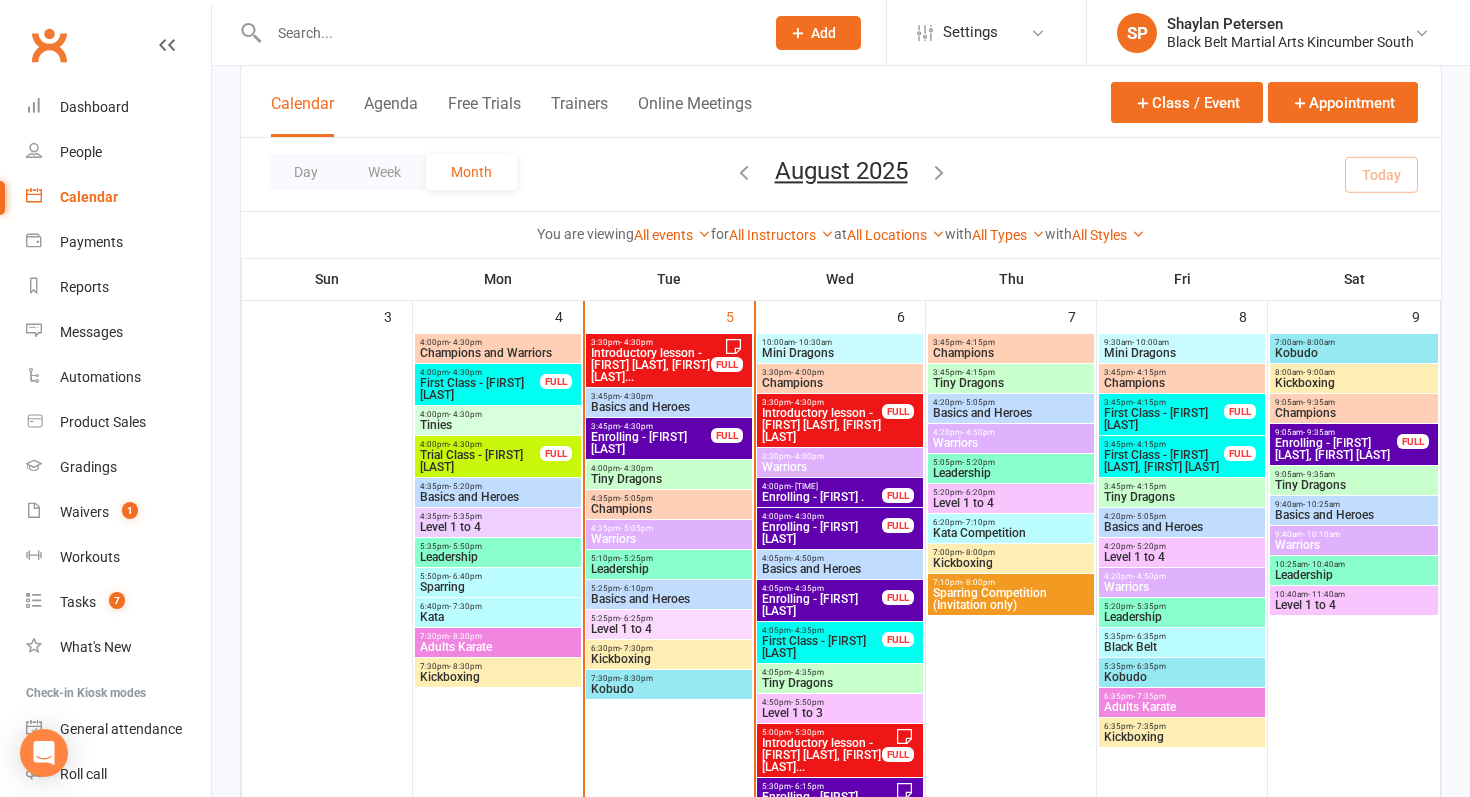 click on "Mini Dragons" at bounding box center [840, 353] 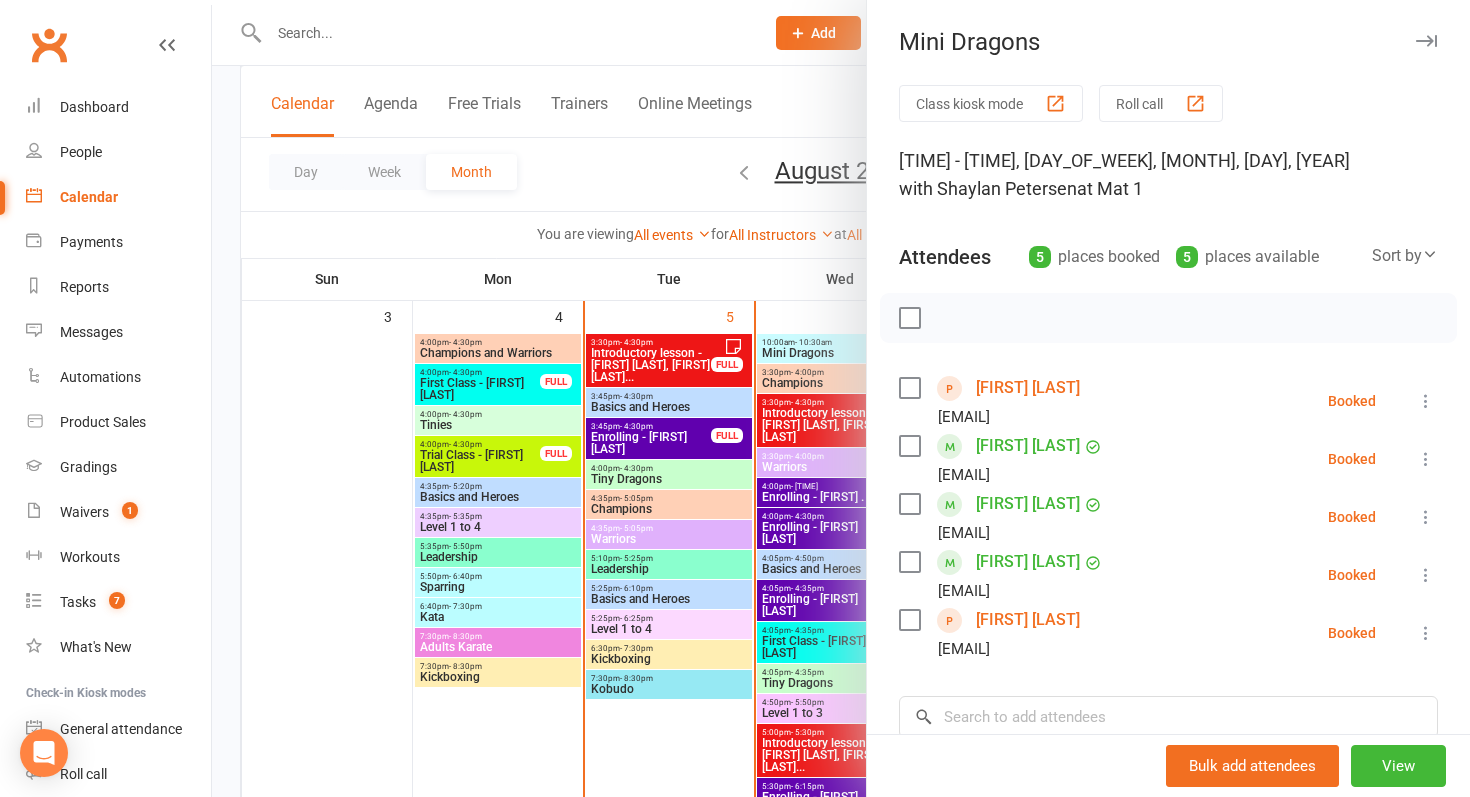 click on "Elijah Lenard" at bounding box center [1028, 388] 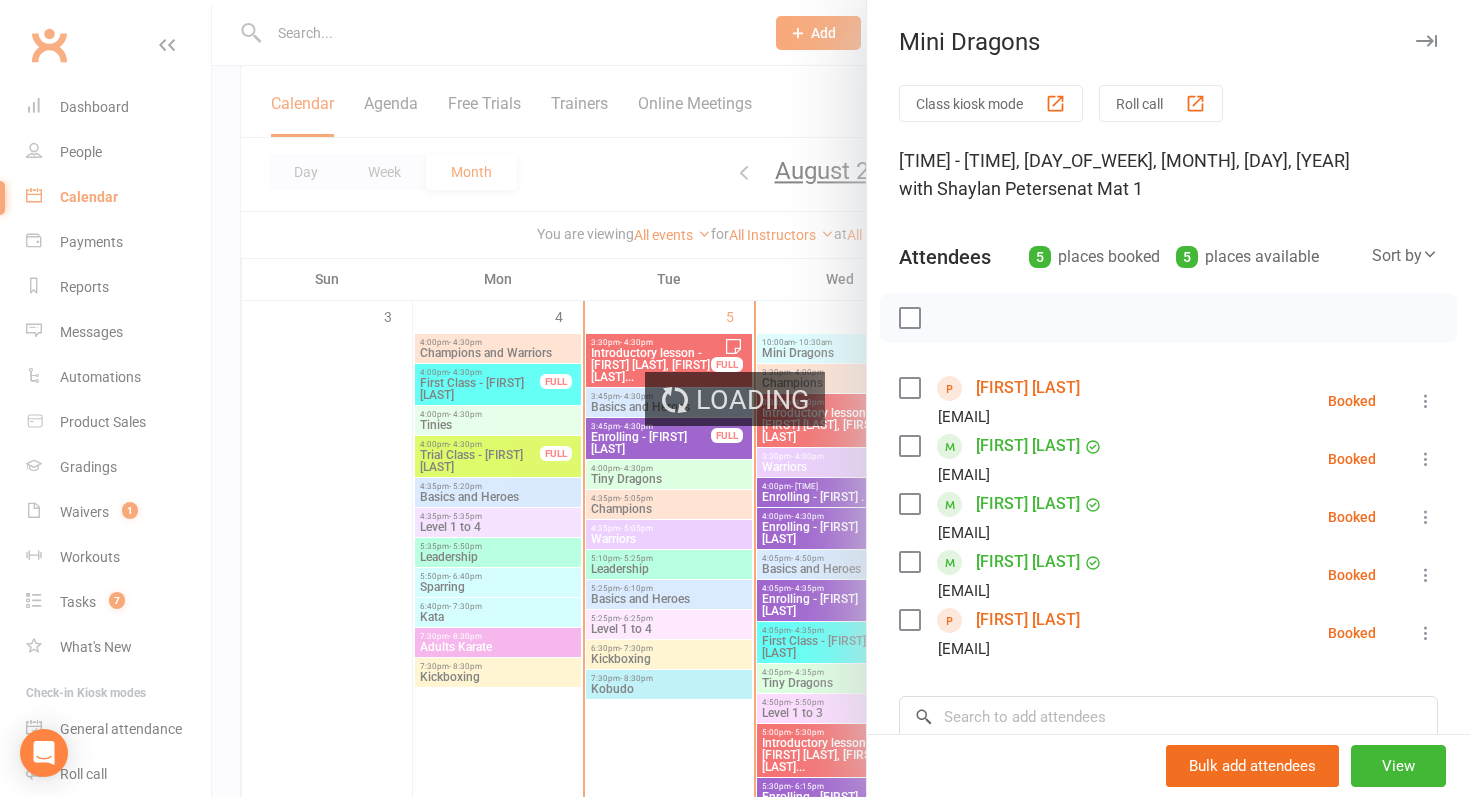 scroll, scrollTop: 0, scrollLeft: 0, axis: both 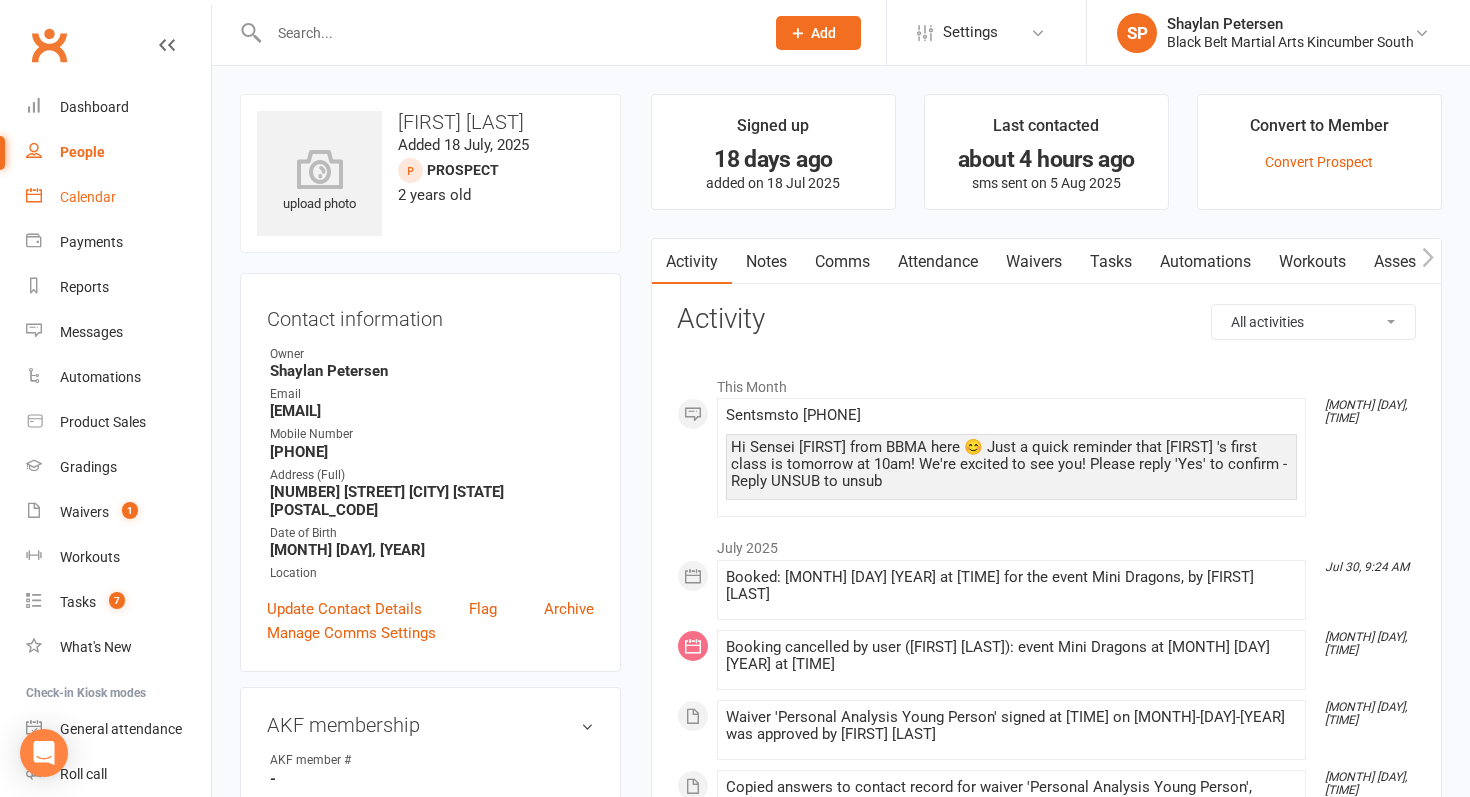 click on "Calendar" at bounding box center (88, 197) 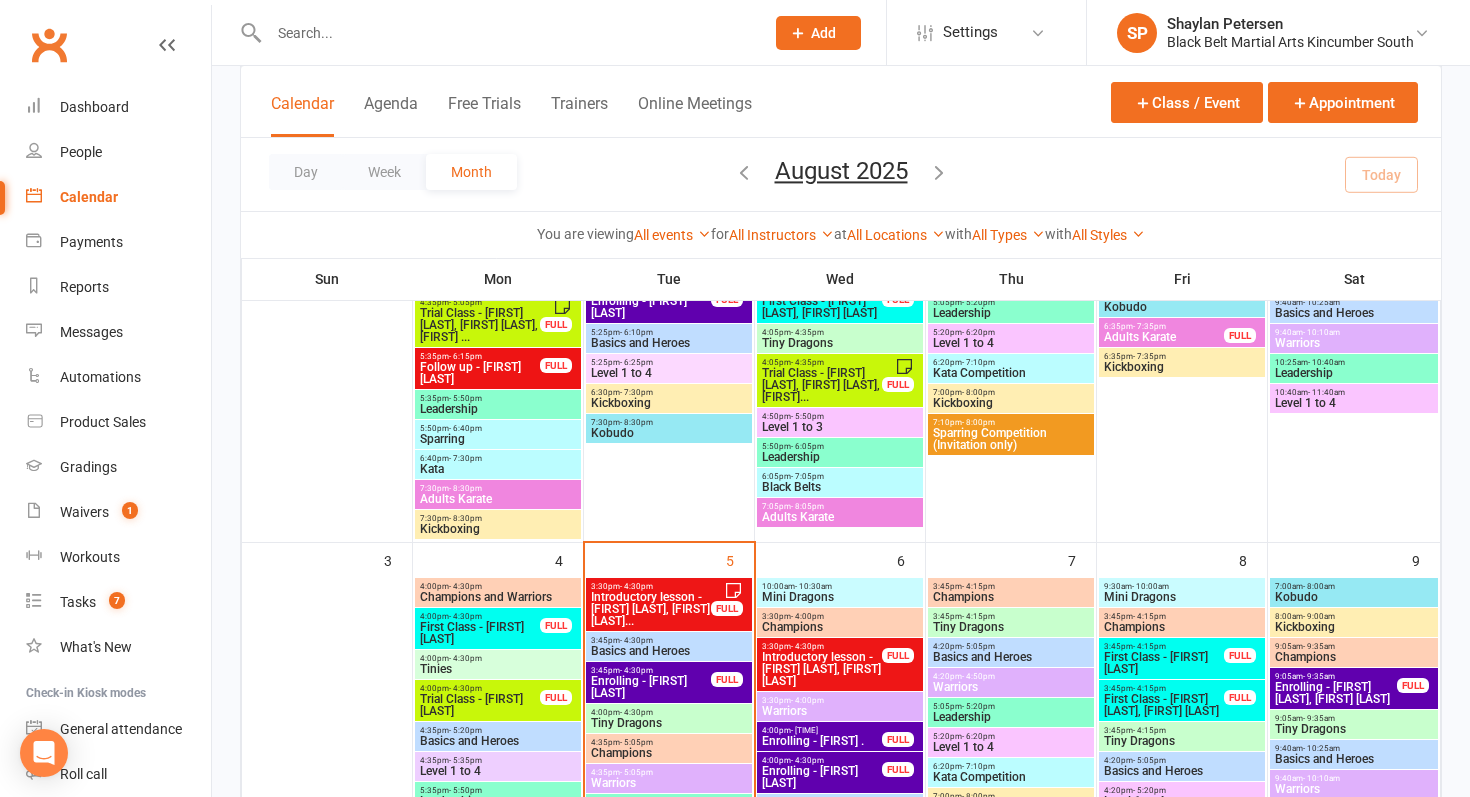 scroll, scrollTop: 581, scrollLeft: 0, axis: vertical 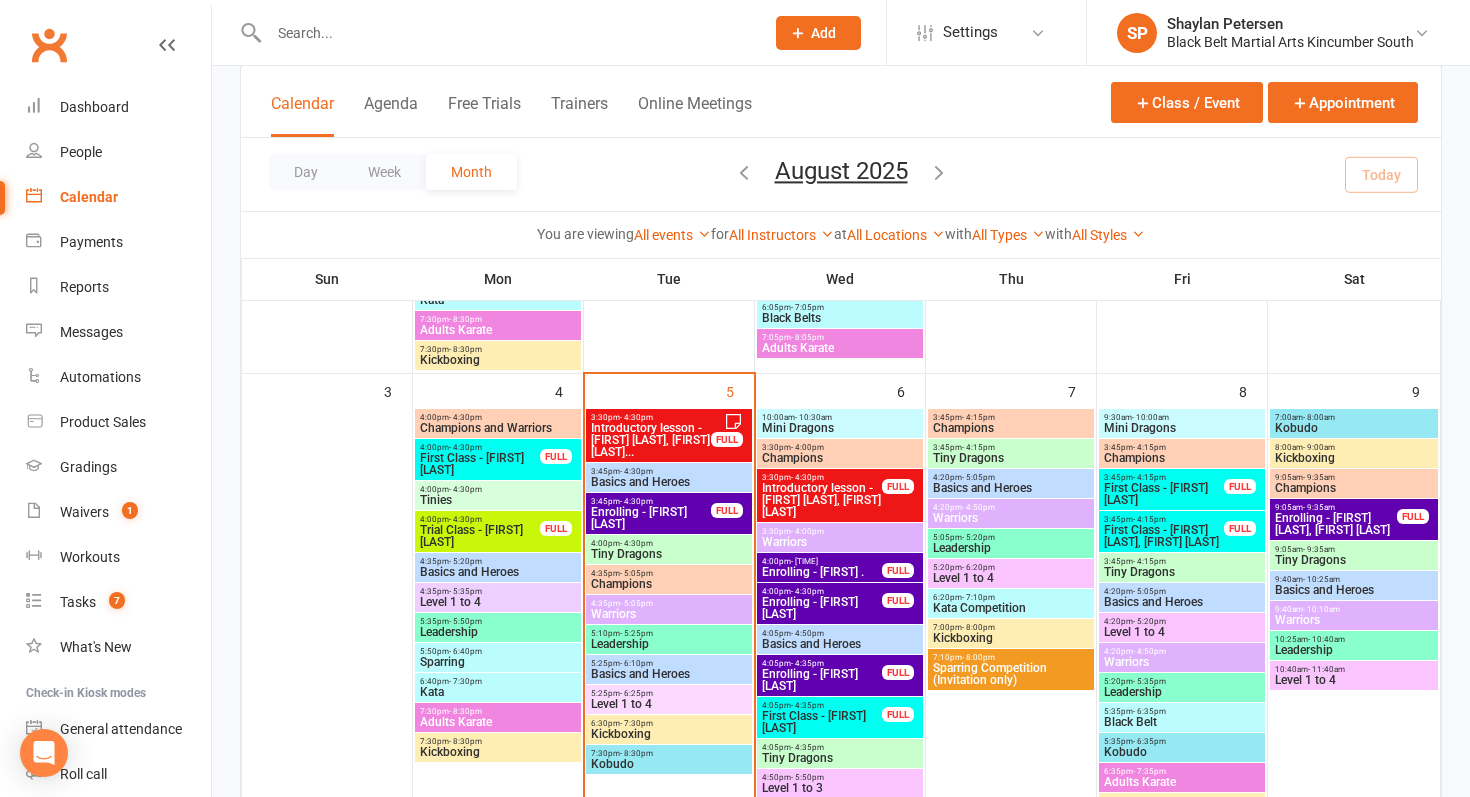 click on "Mini Dragons" at bounding box center (840, 428) 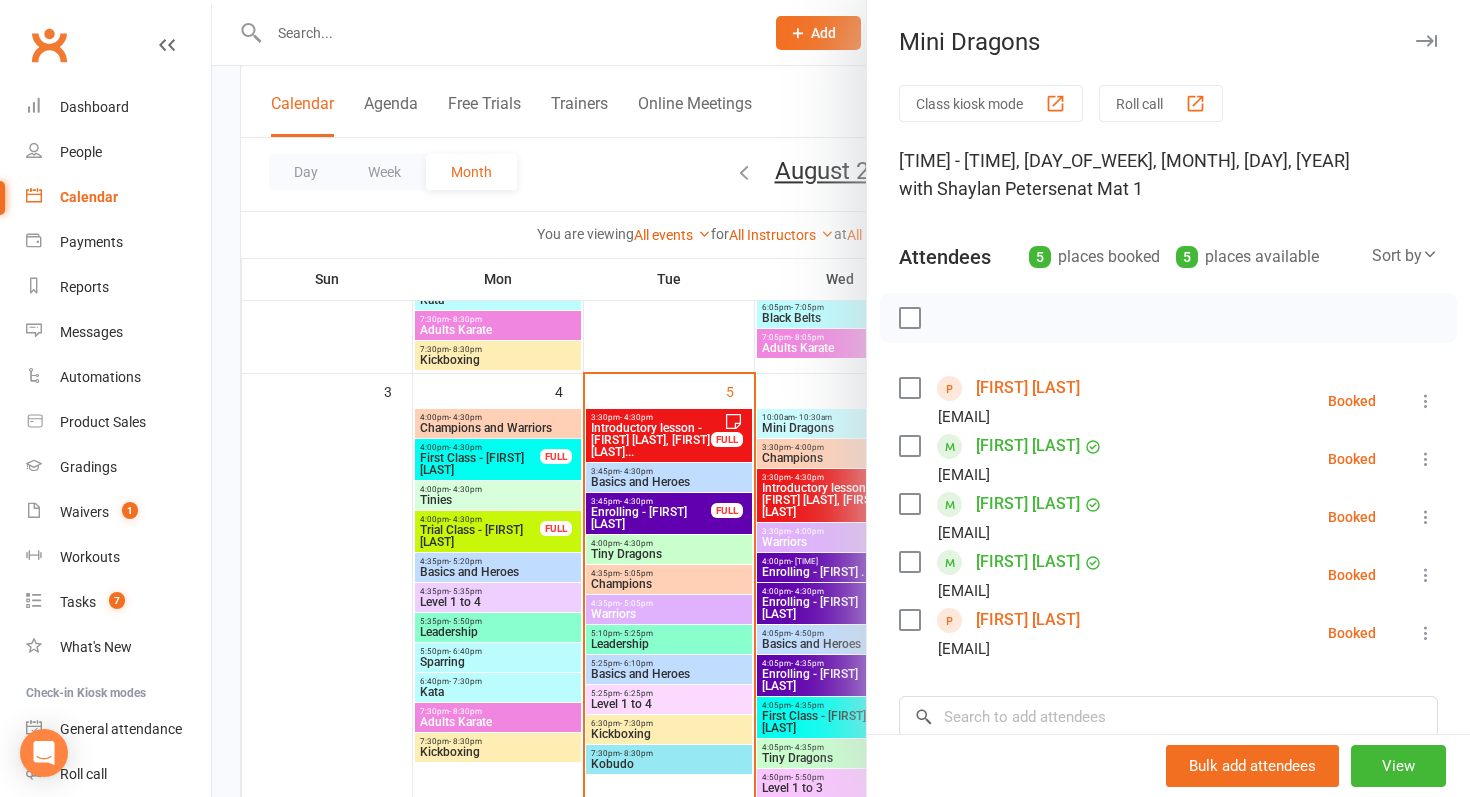 click on "Myla Rockliff" at bounding box center (1028, 620) 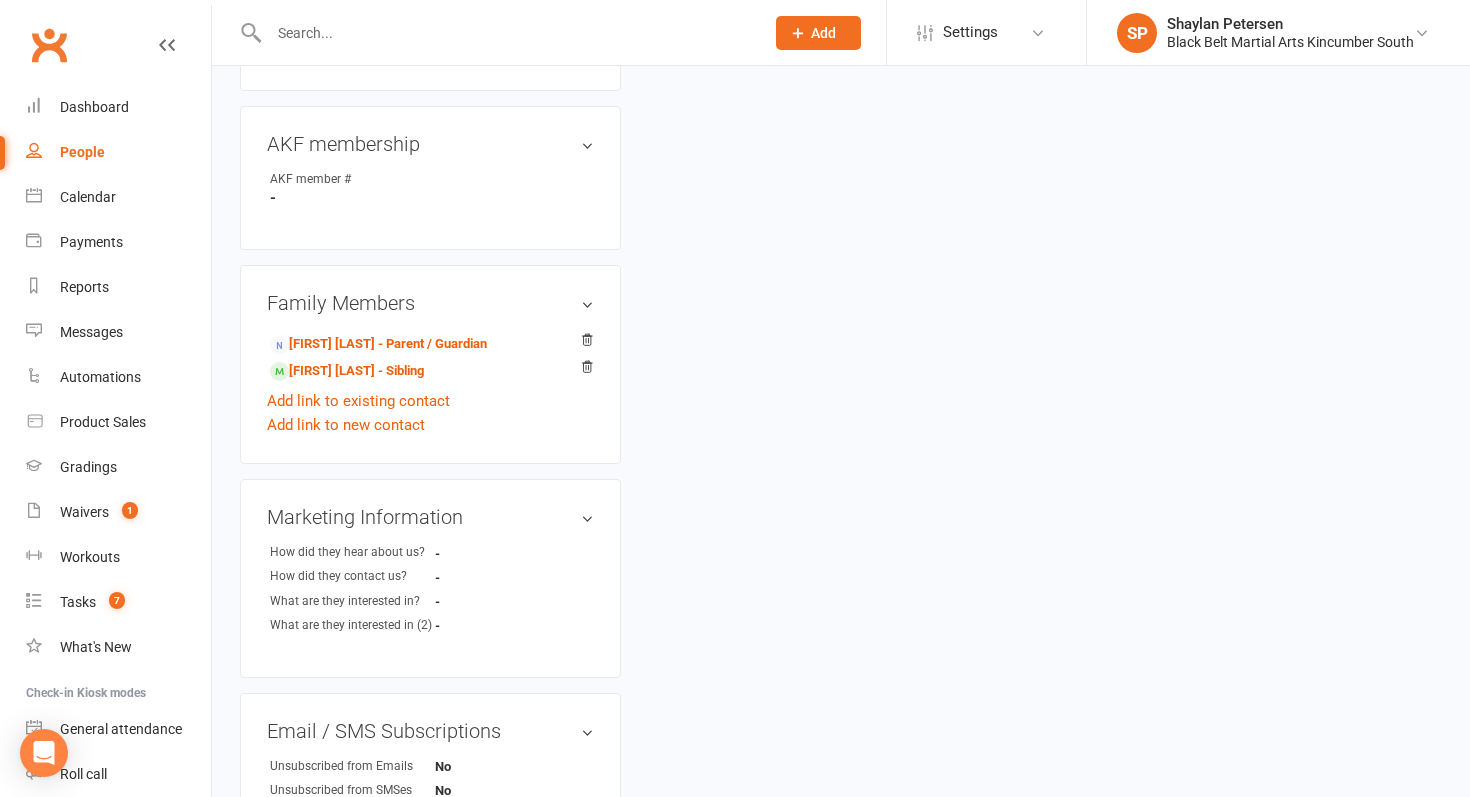 scroll, scrollTop: 0, scrollLeft: 0, axis: both 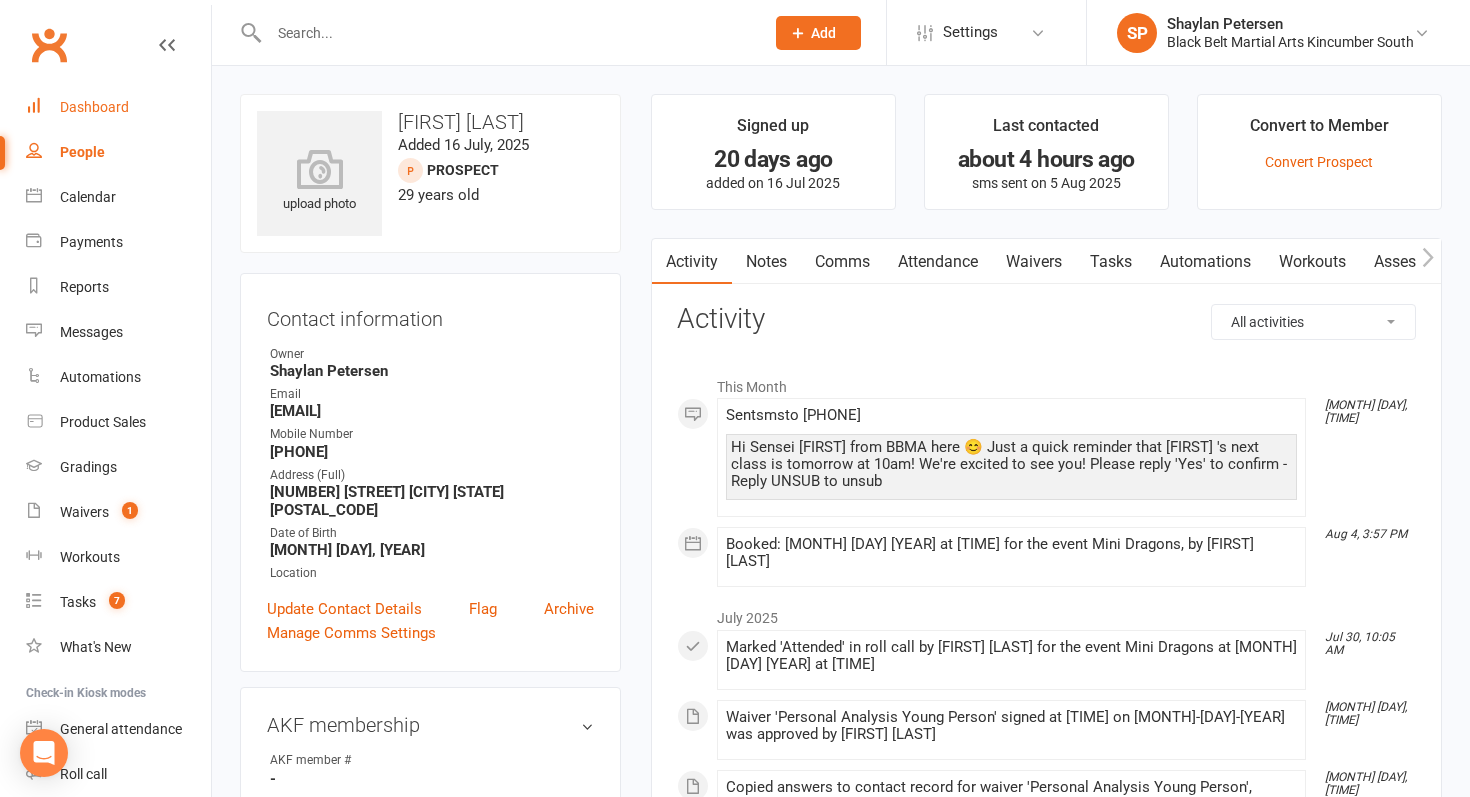 click on "Dashboard" at bounding box center (94, 107) 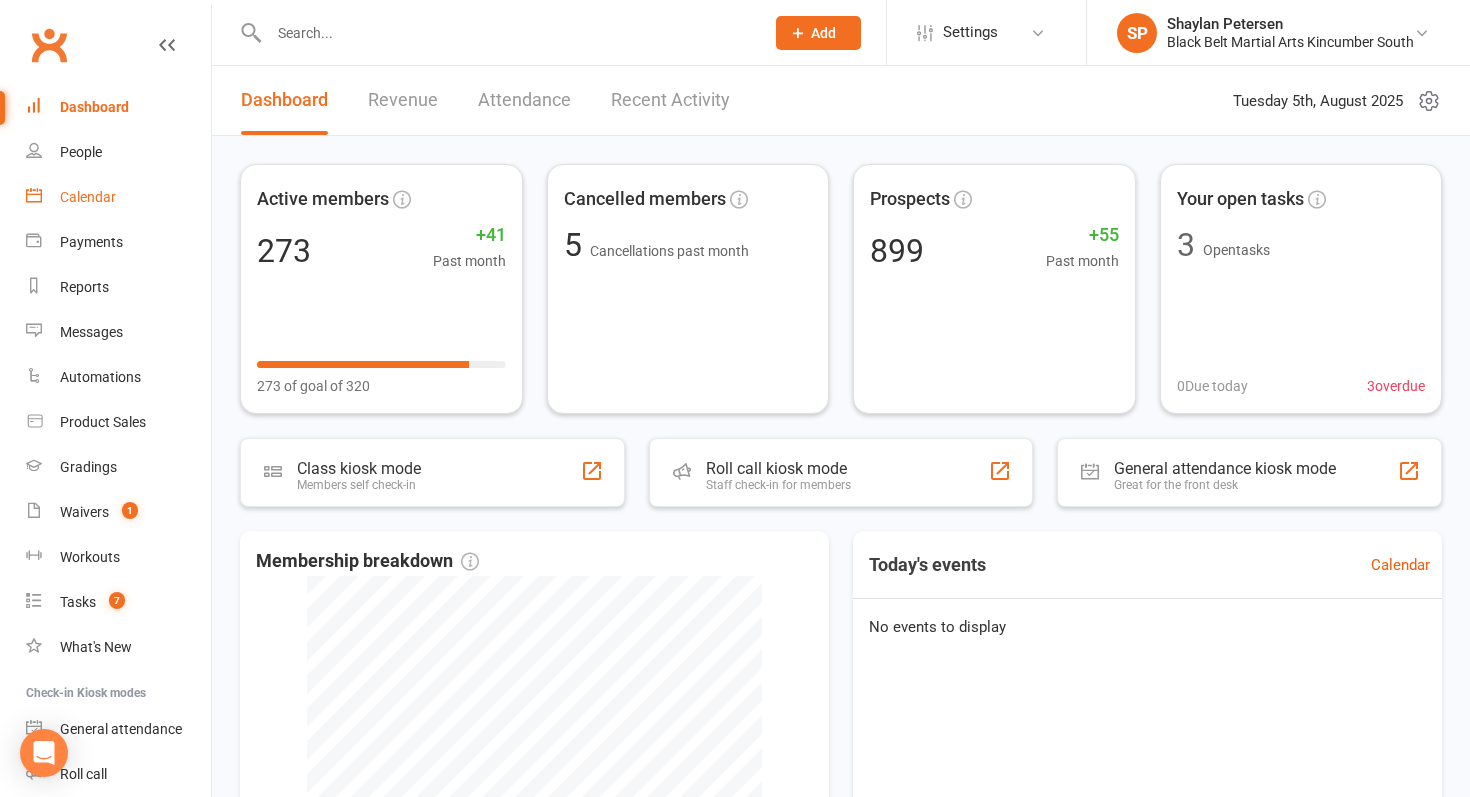 click on "Calendar" at bounding box center [118, 197] 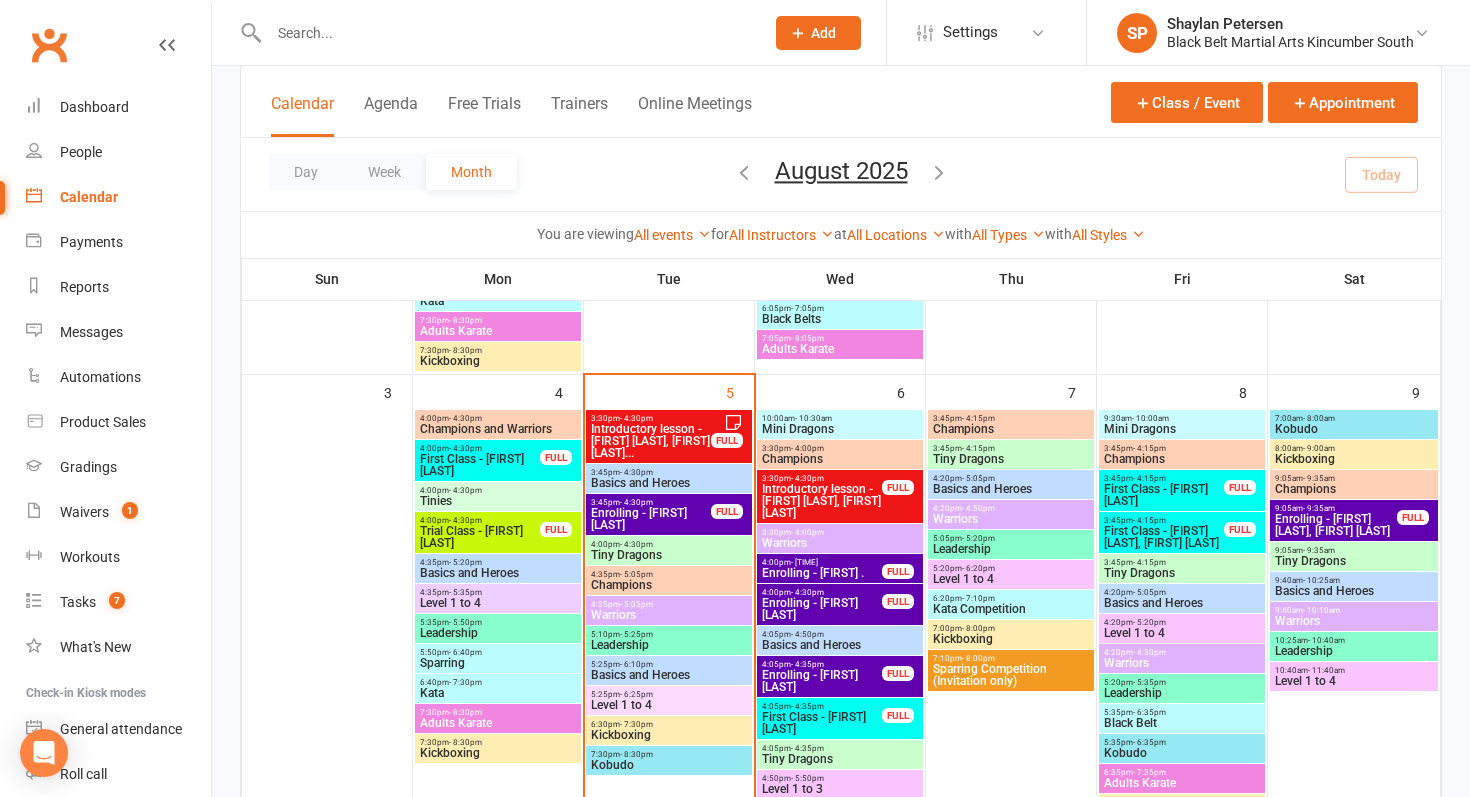 scroll, scrollTop: 579, scrollLeft: 0, axis: vertical 